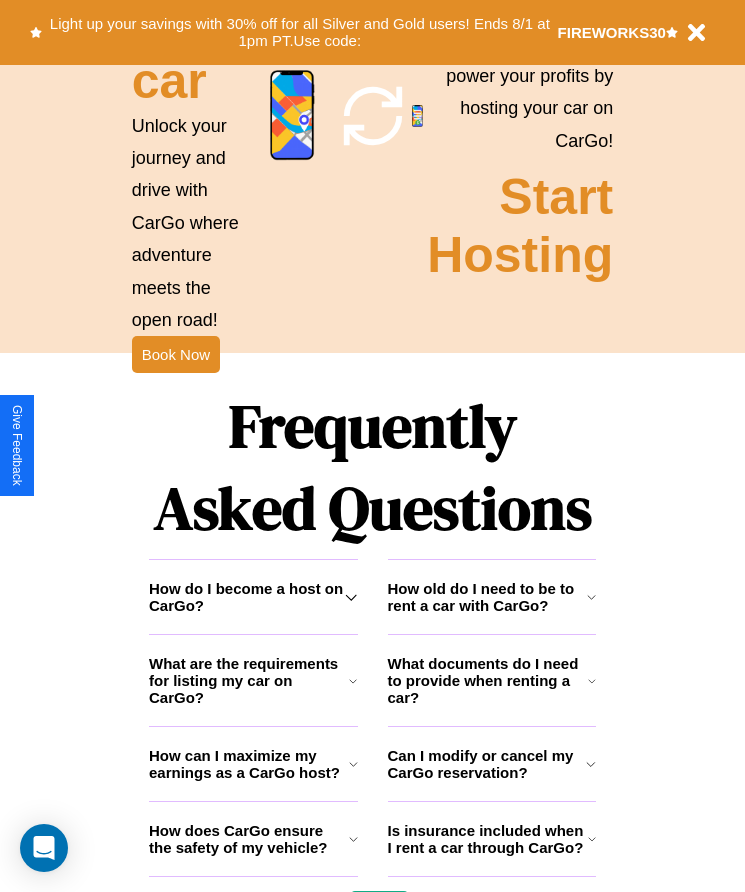 scroll, scrollTop: 2608, scrollLeft: 0, axis: vertical 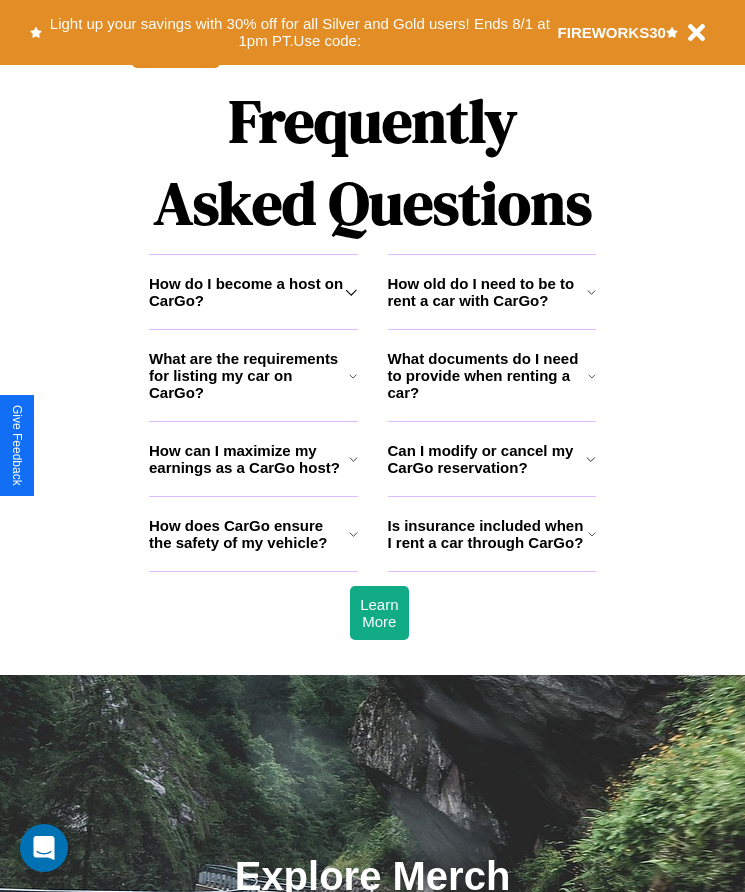 click on "How does CarGo ensure the safety of my vehicle?" at bounding box center (249, 534) 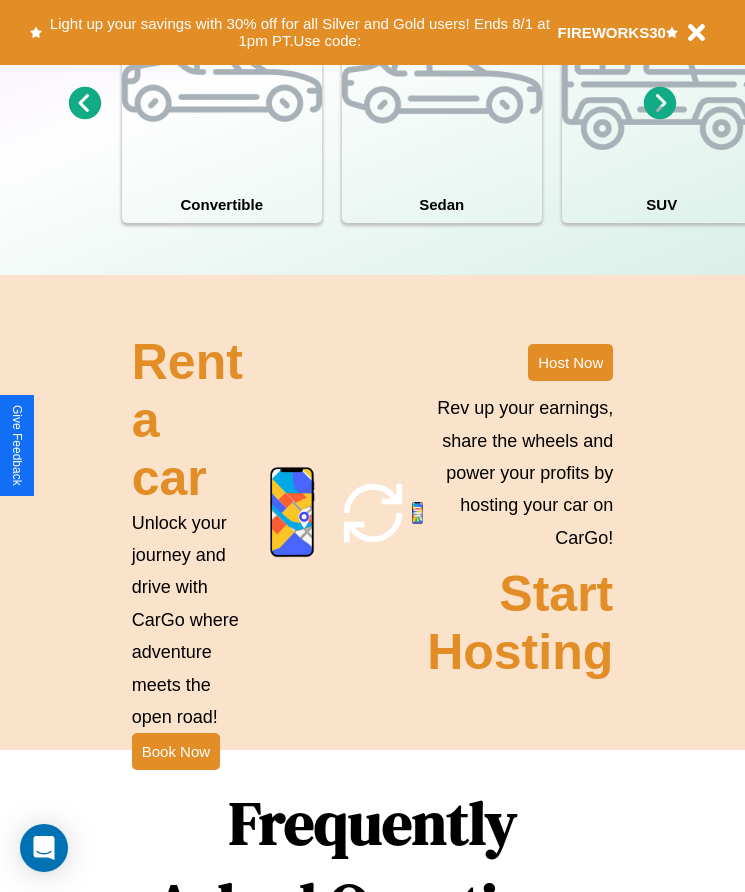 scroll, scrollTop: 1855, scrollLeft: 0, axis: vertical 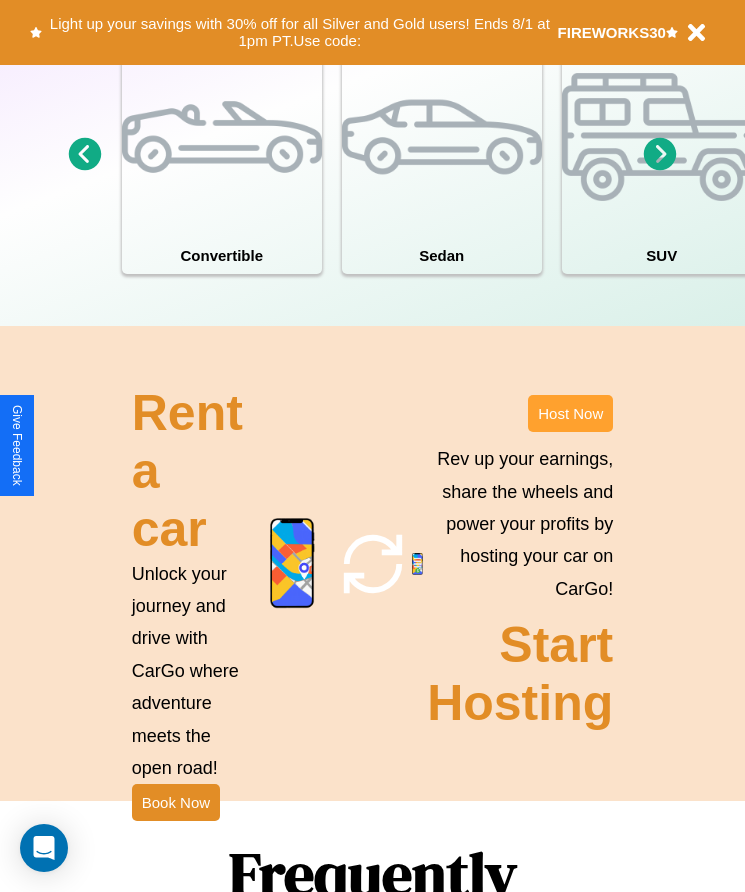 click on "Host Now" at bounding box center (570, 413) 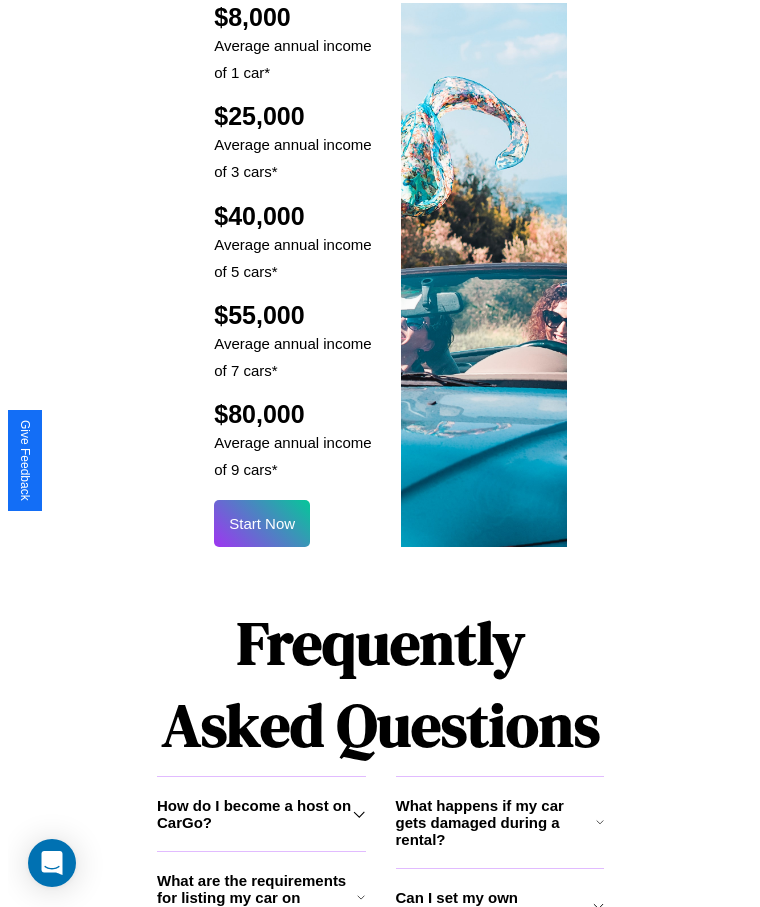 scroll, scrollTop: 2405, scrollLeft: 0, axis: vertical 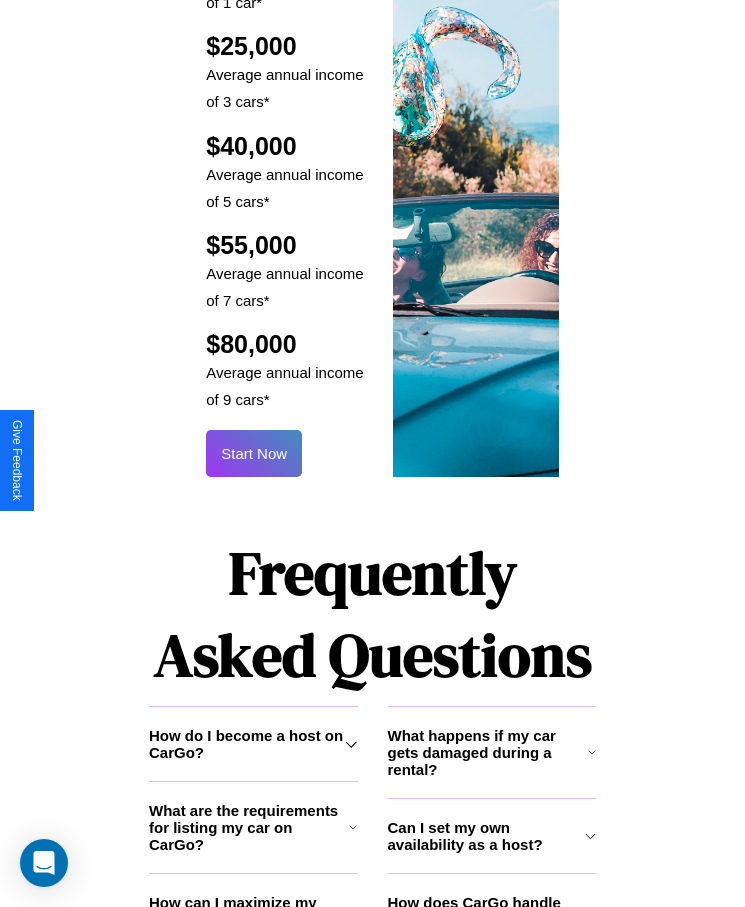 click on "Start Now" at bounding box center [254, 453] 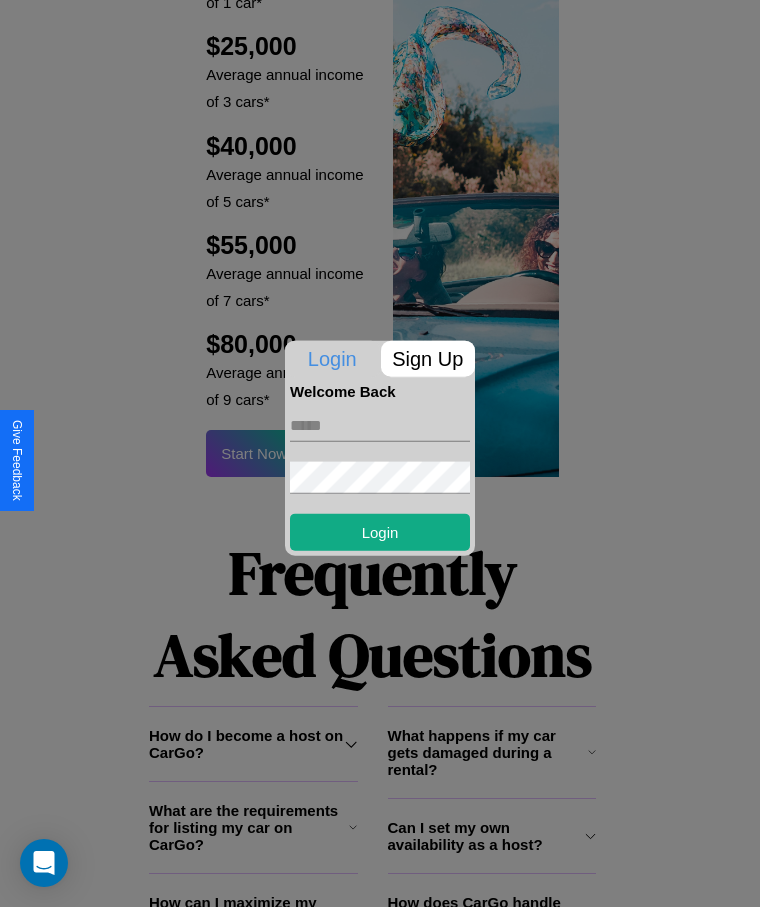 click at bounding box center [380, 425] 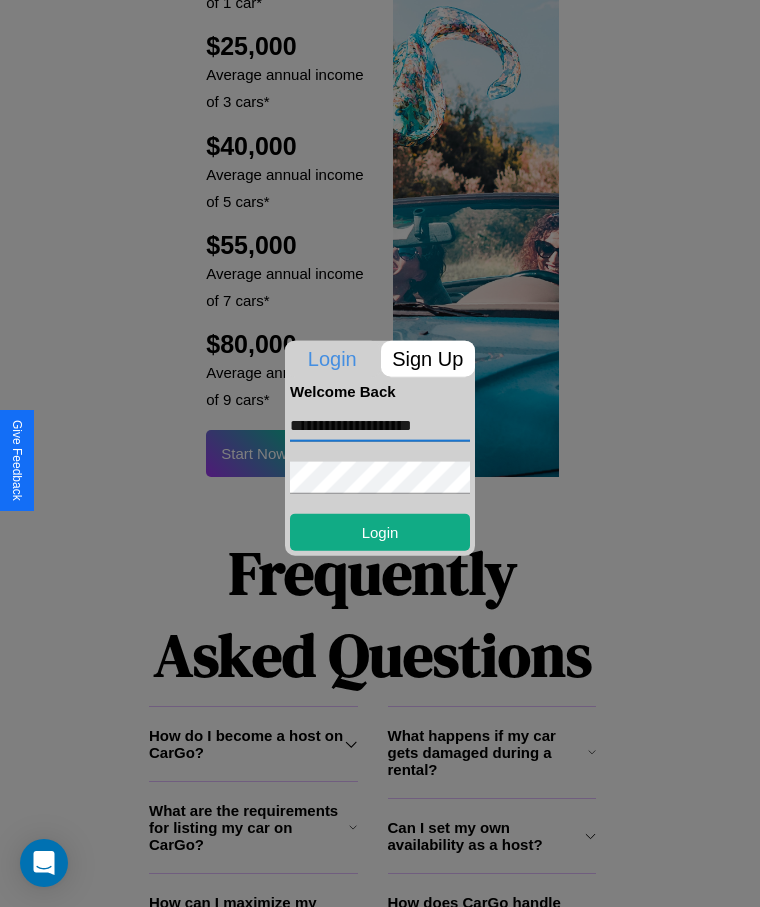 type on "**********" 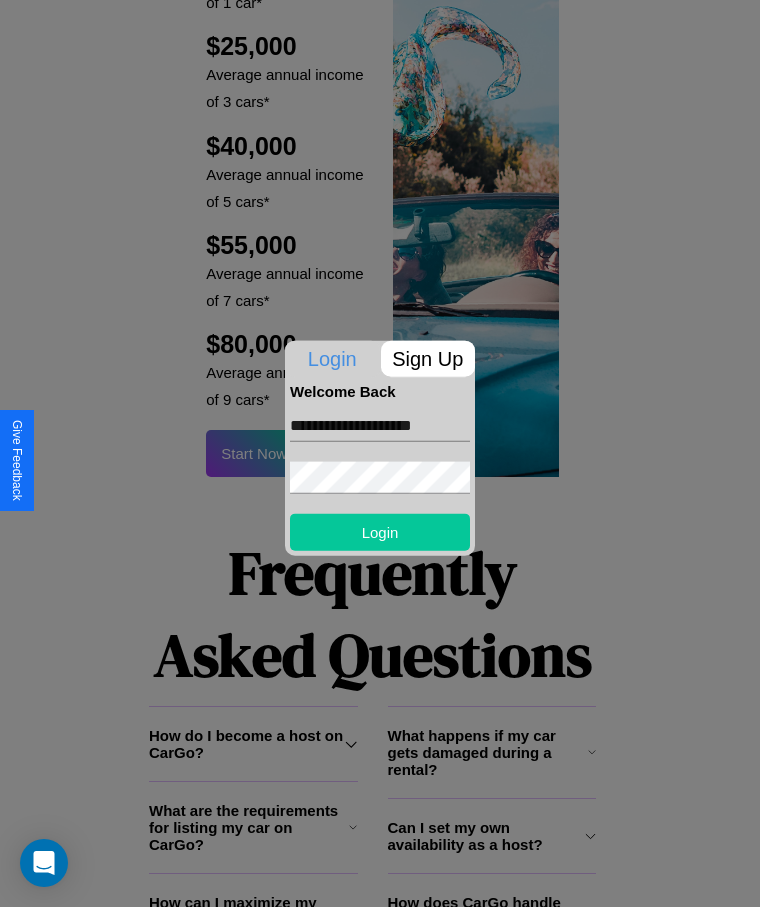 click on "Login" at bounding box center [380, 531] 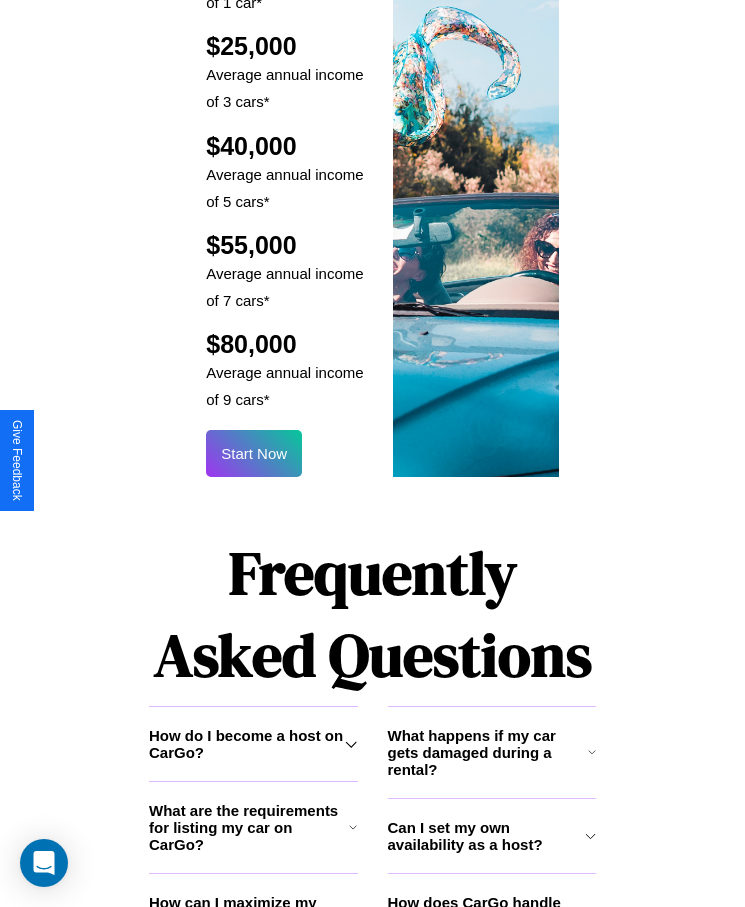 scroll, scrollTop: 2407, scrollLeft: 0, axis: vertical 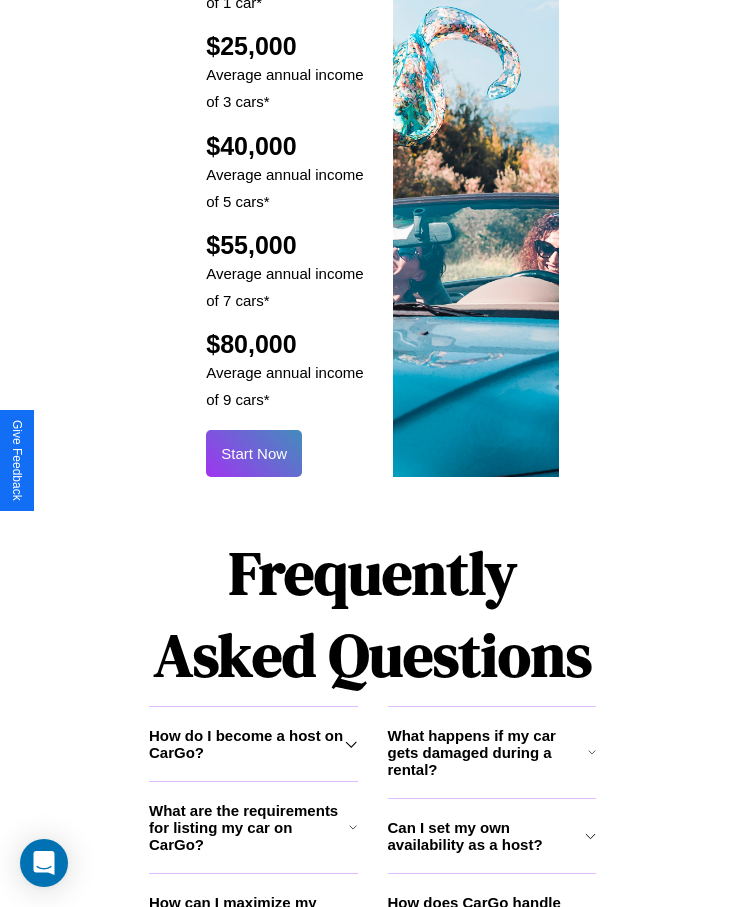 click on "Start Now" at bounding box center [254, 453] 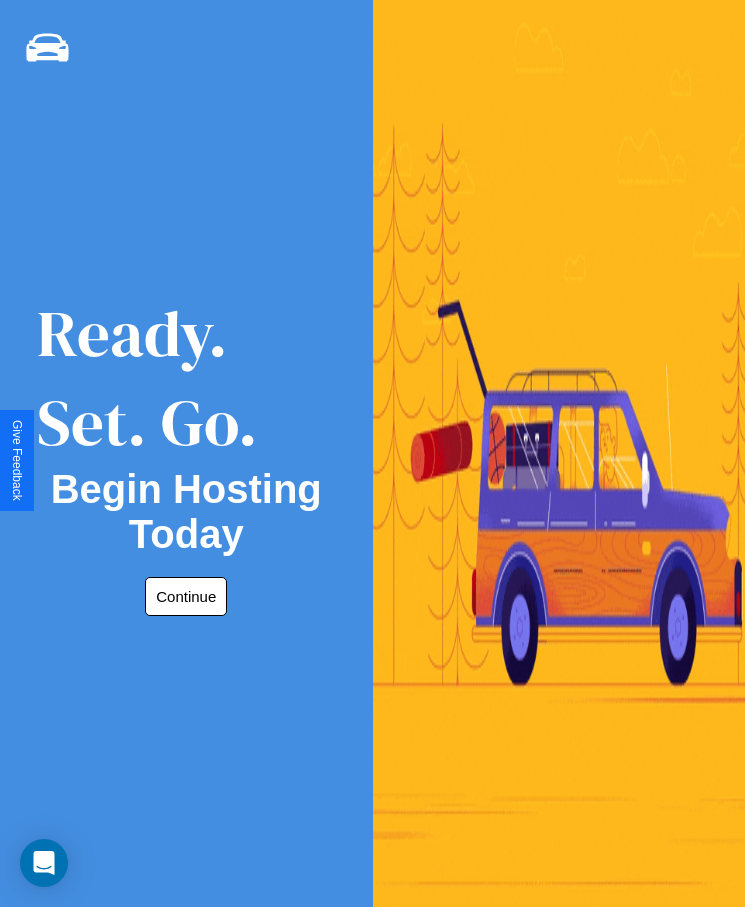 click on "Continue" at bounding box center [186, 596] 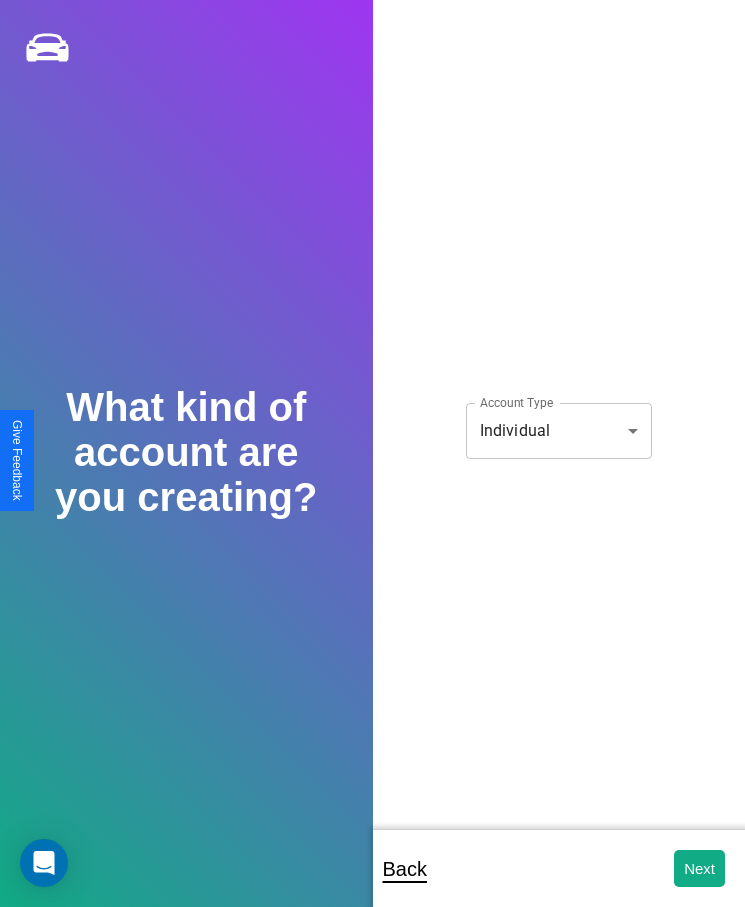 click on "**********" at bounding box center [372, 467] 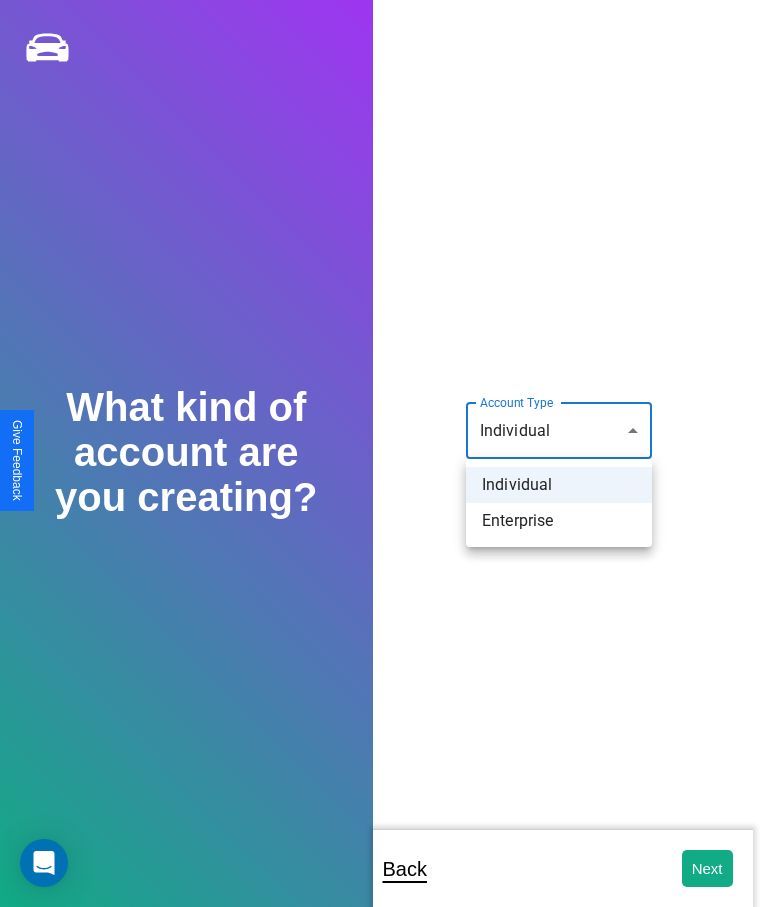 click on "Individual" at bounding box center (559, 485) 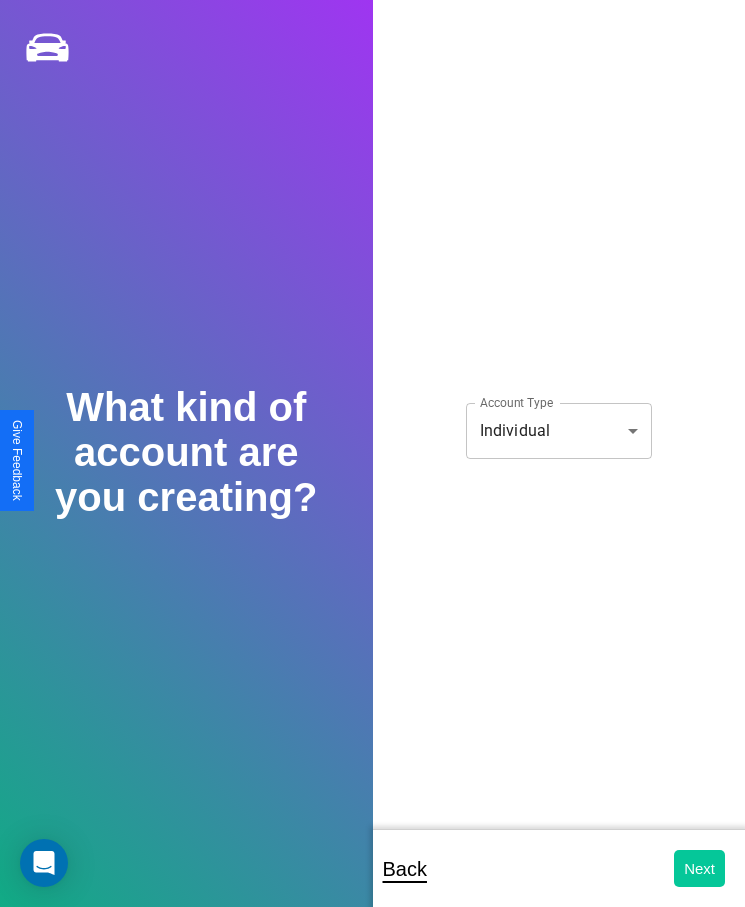 click on "Next" at bounding box center (699, 868) 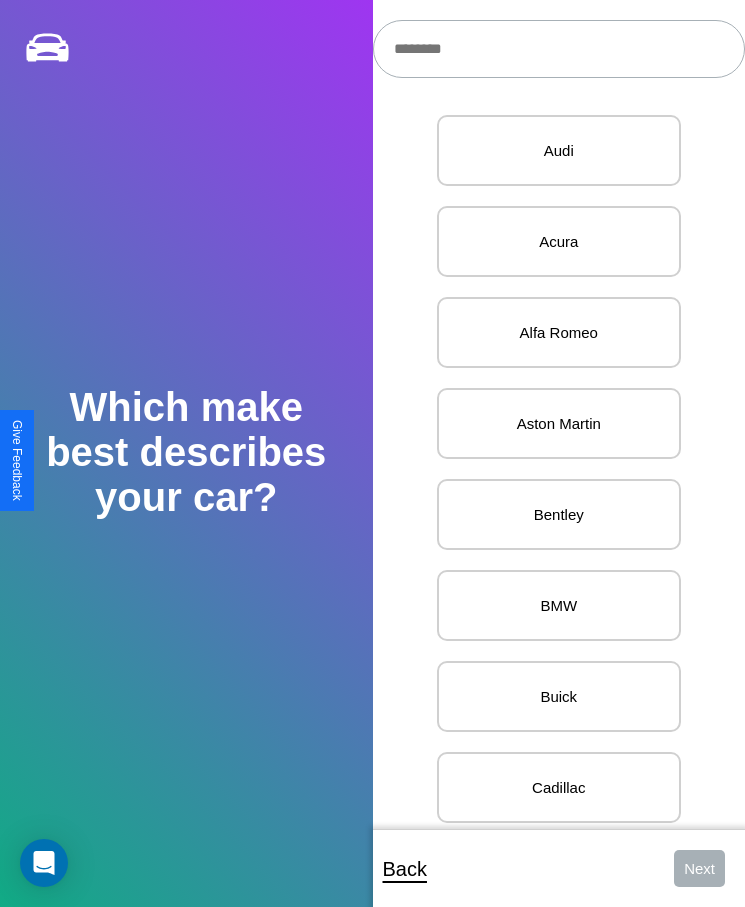 scroll, scrollTop: 27, scrollLeft: 0, axis: vertical 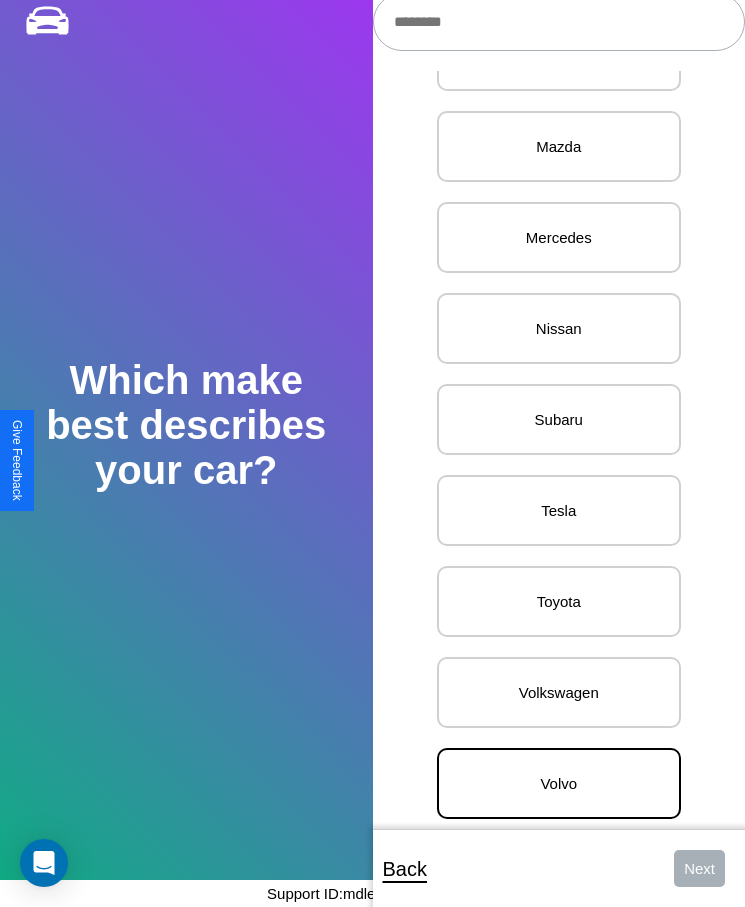 click on "Volvo" at bounding box center (559, 783) 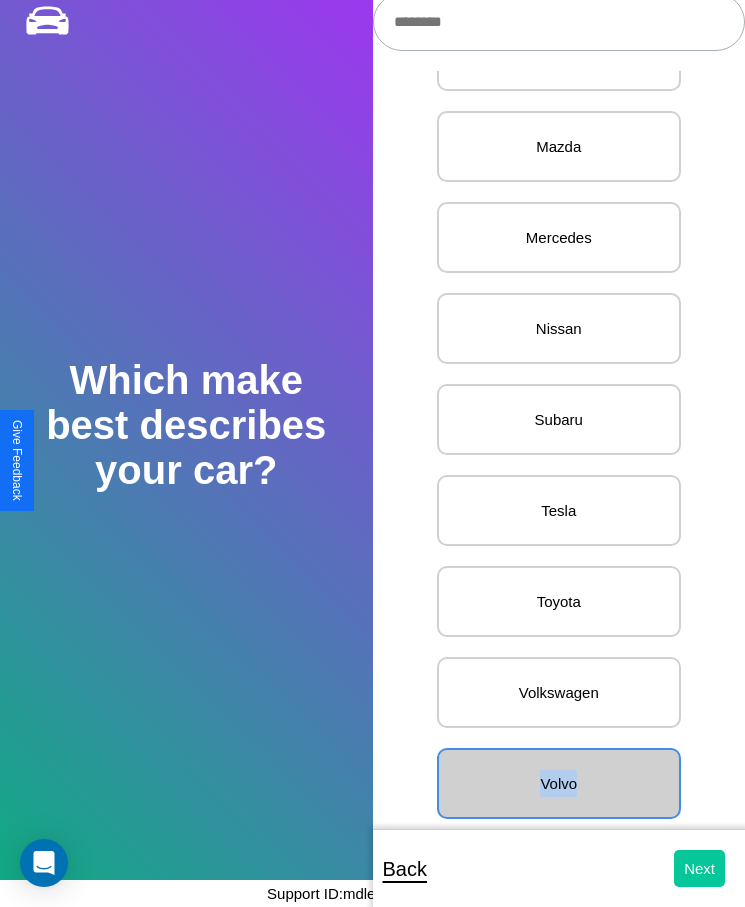 click on "Next" at bounding box center [699, 868] 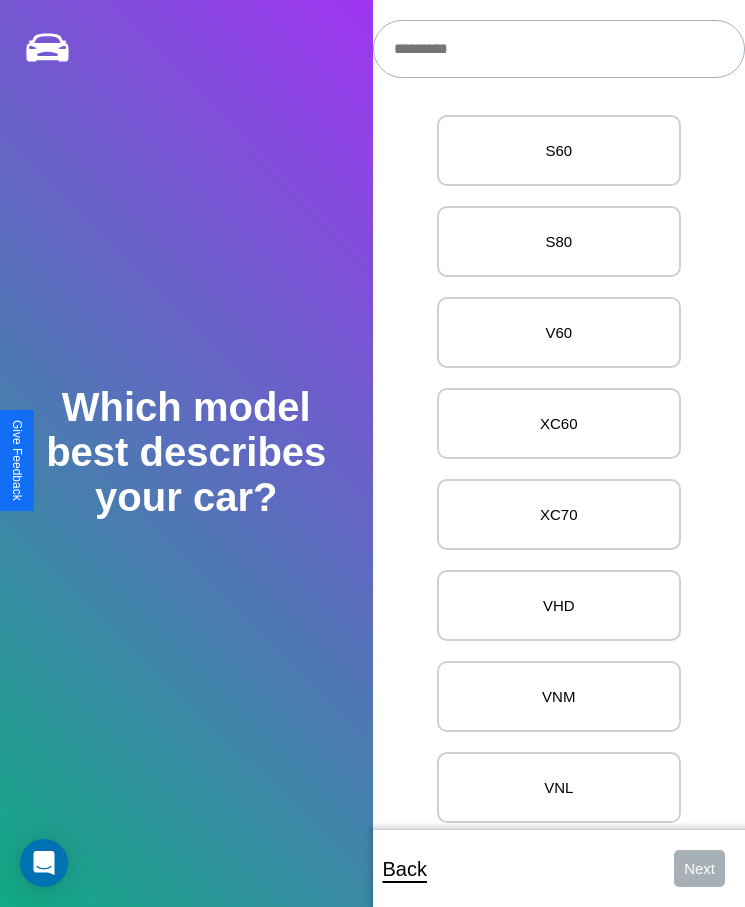 scroll, scrollTop: 20, scrollLeft: 0, axis: vertical 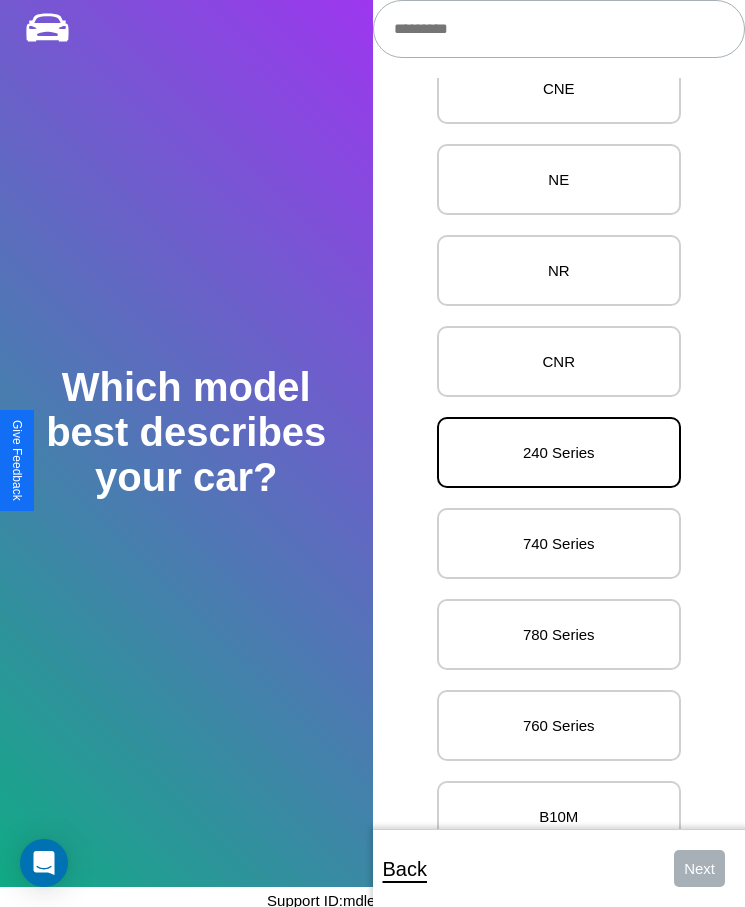 click on "240 Series" at bounding box center (559, 452) 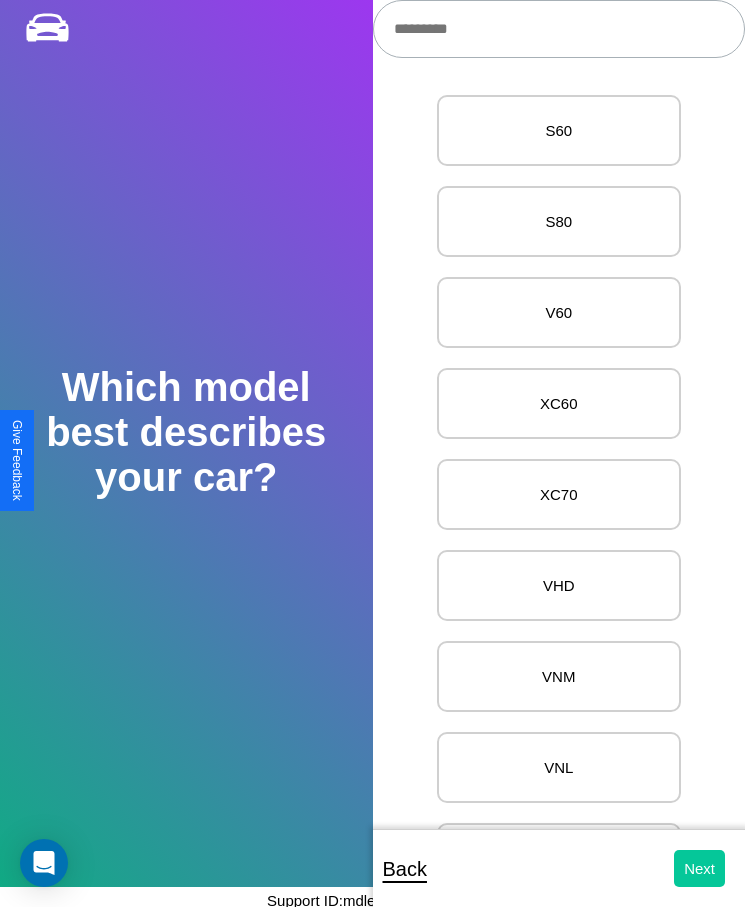 click on "Next" at bounding box center [699, 868] 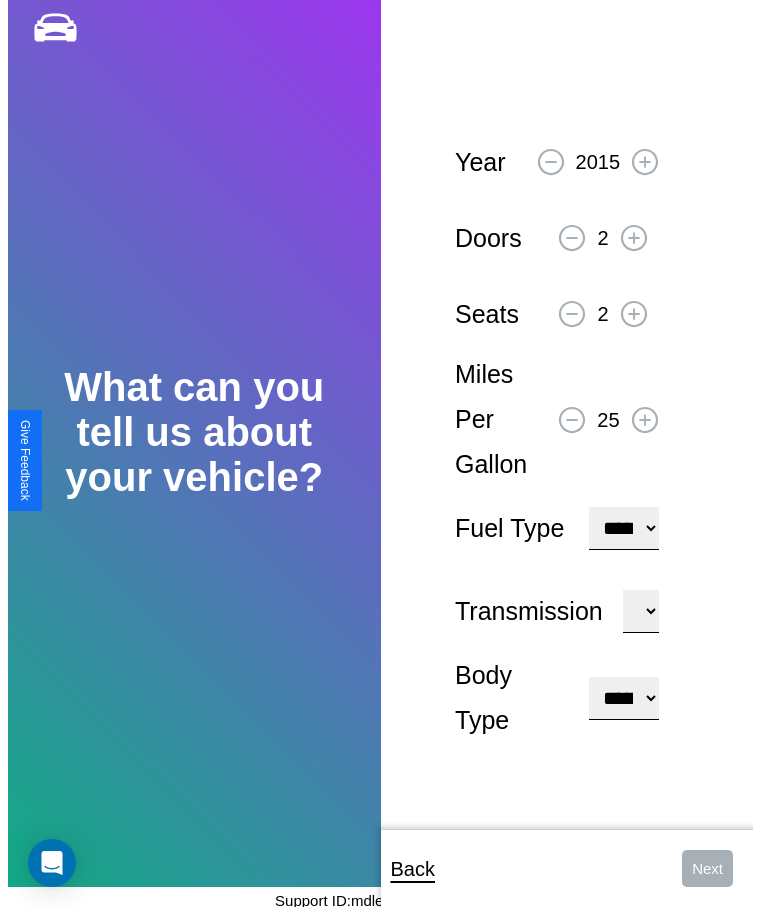 scroll, scrollTop: 0, scrollLeft: 0, axis: both 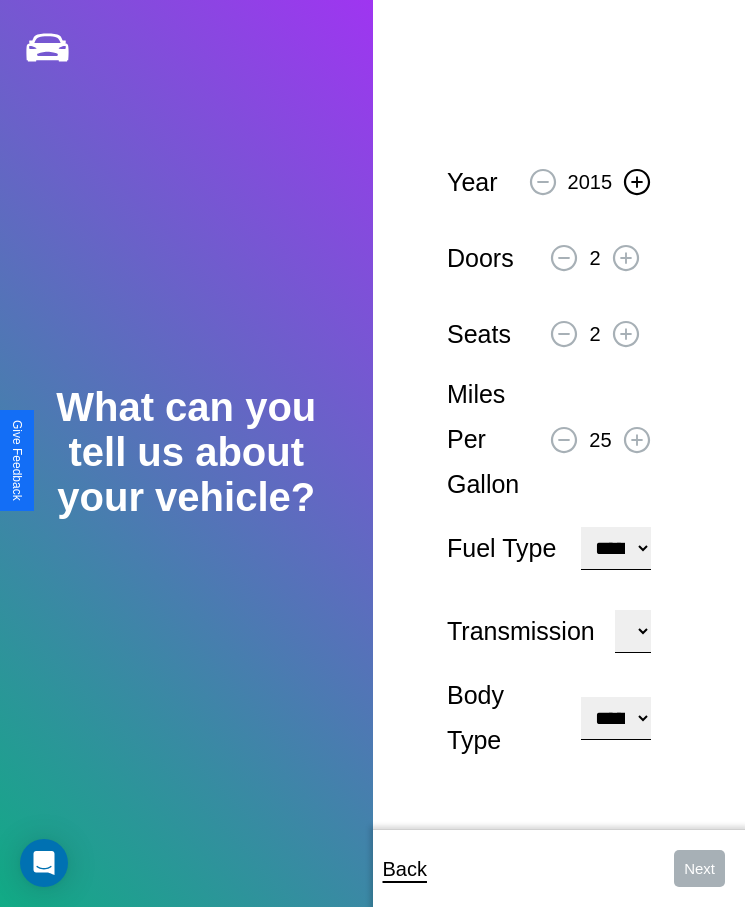 click 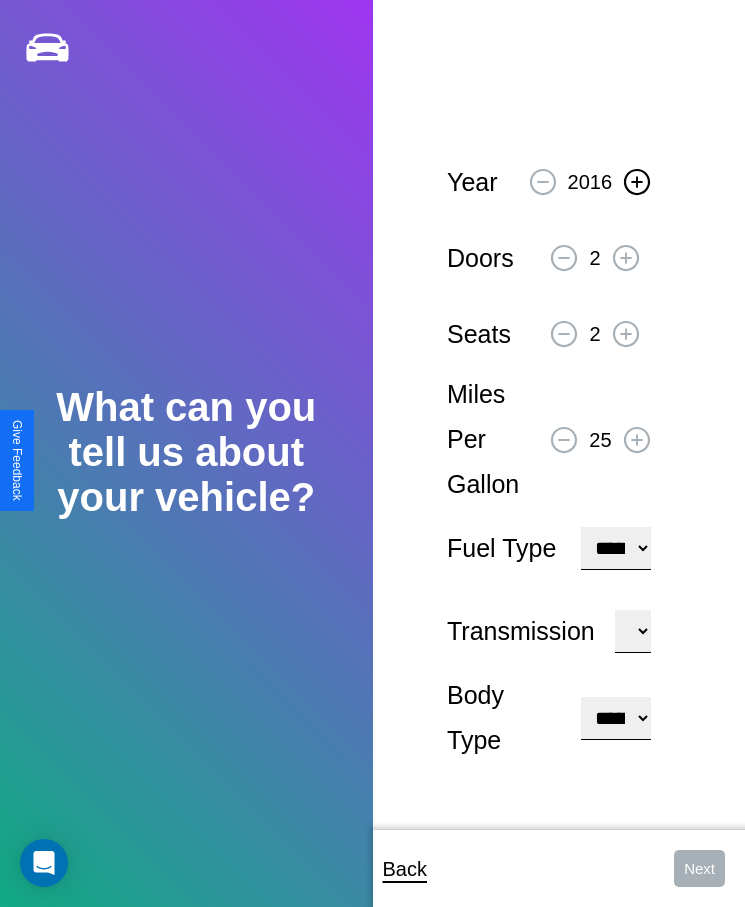 click 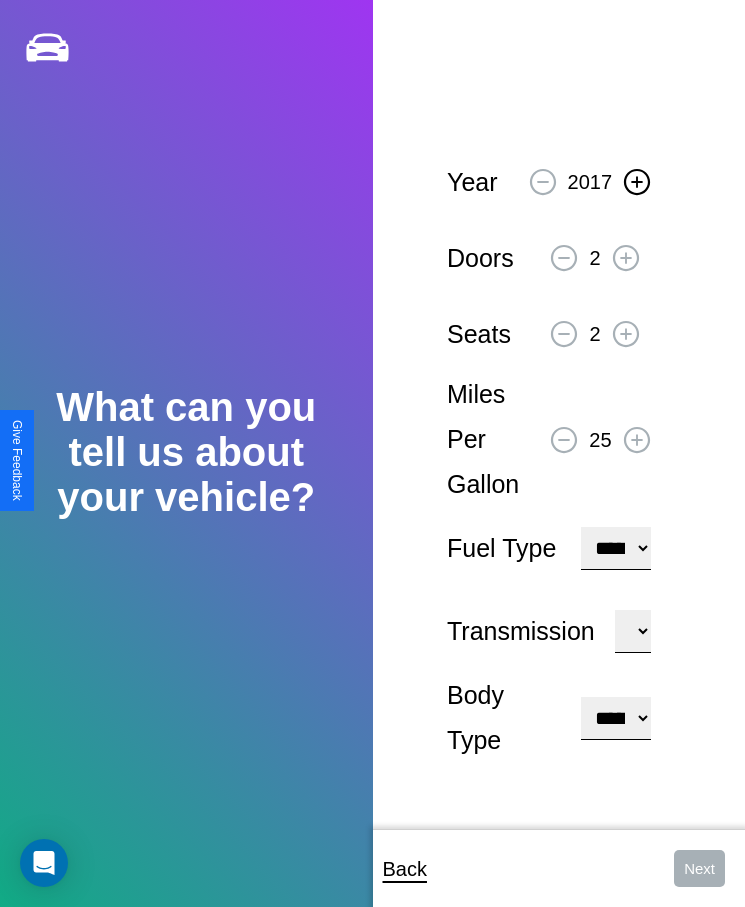 click 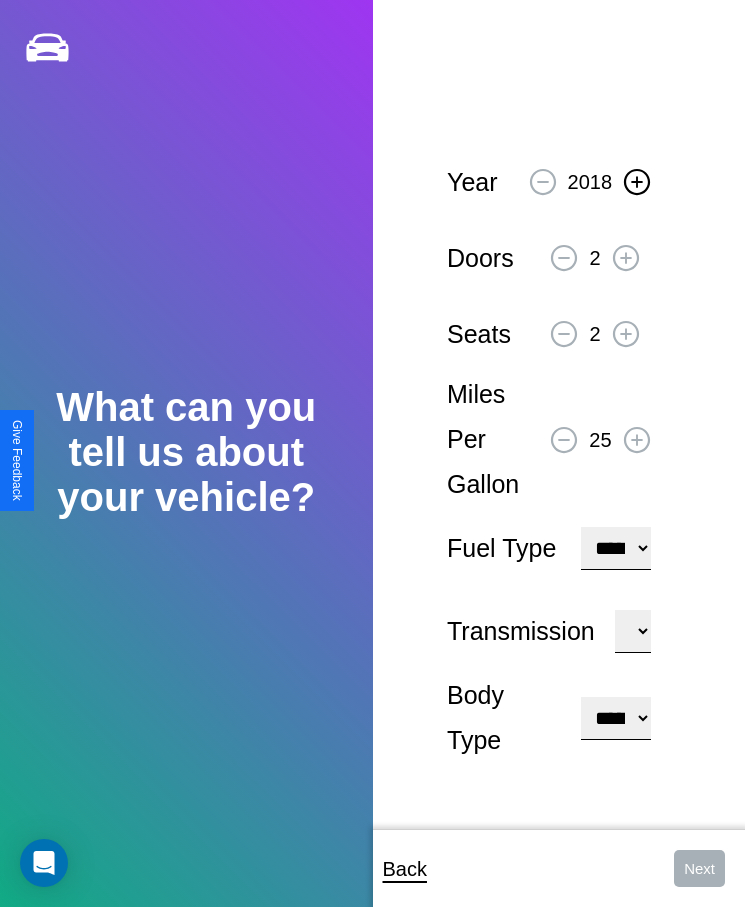 click 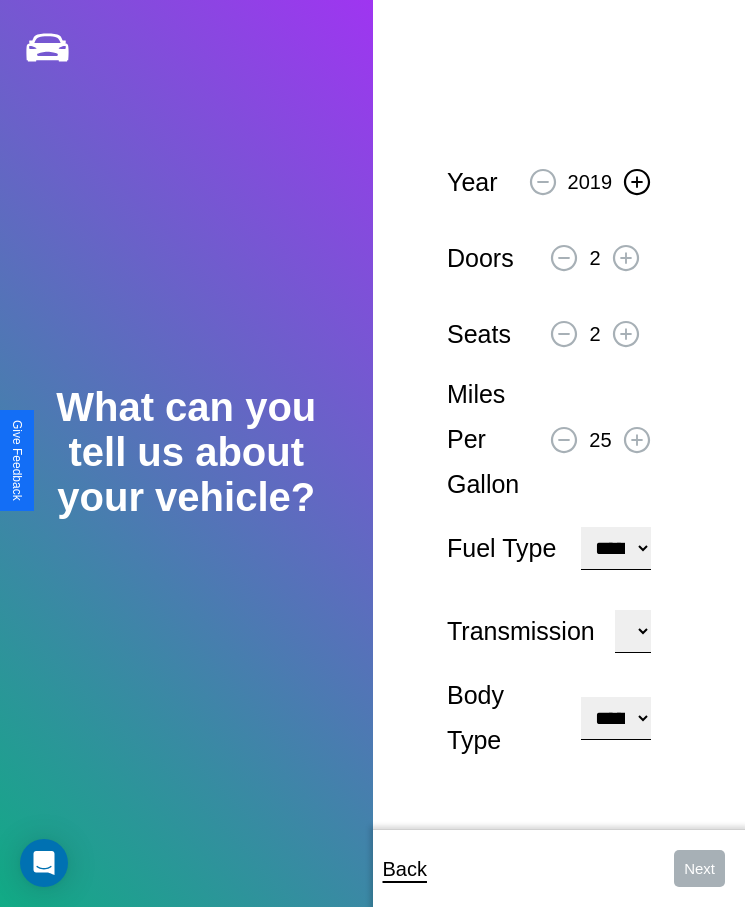 click 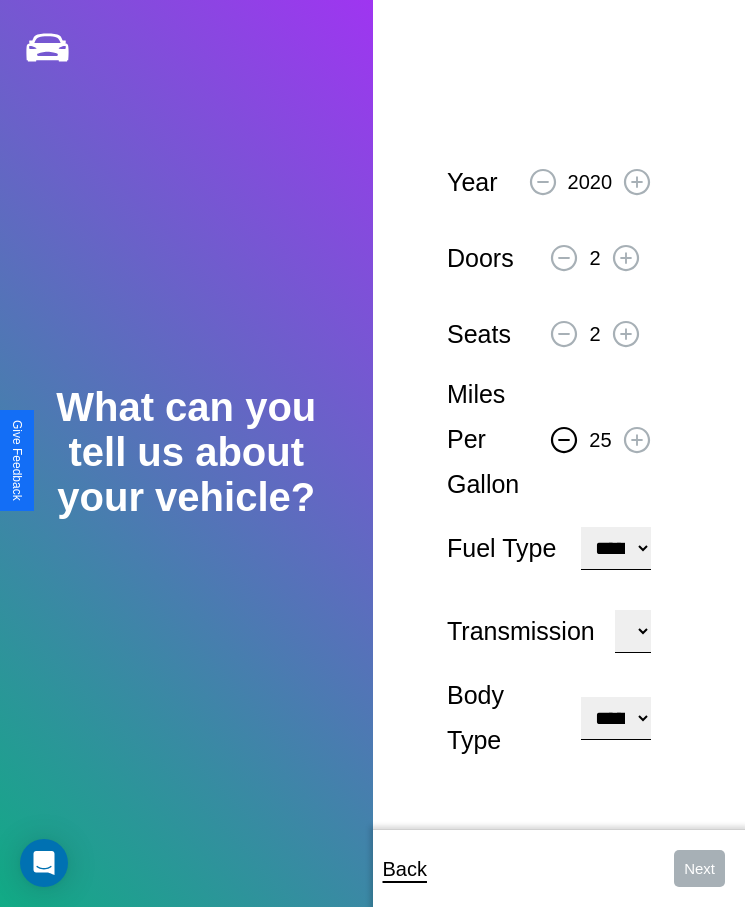 click 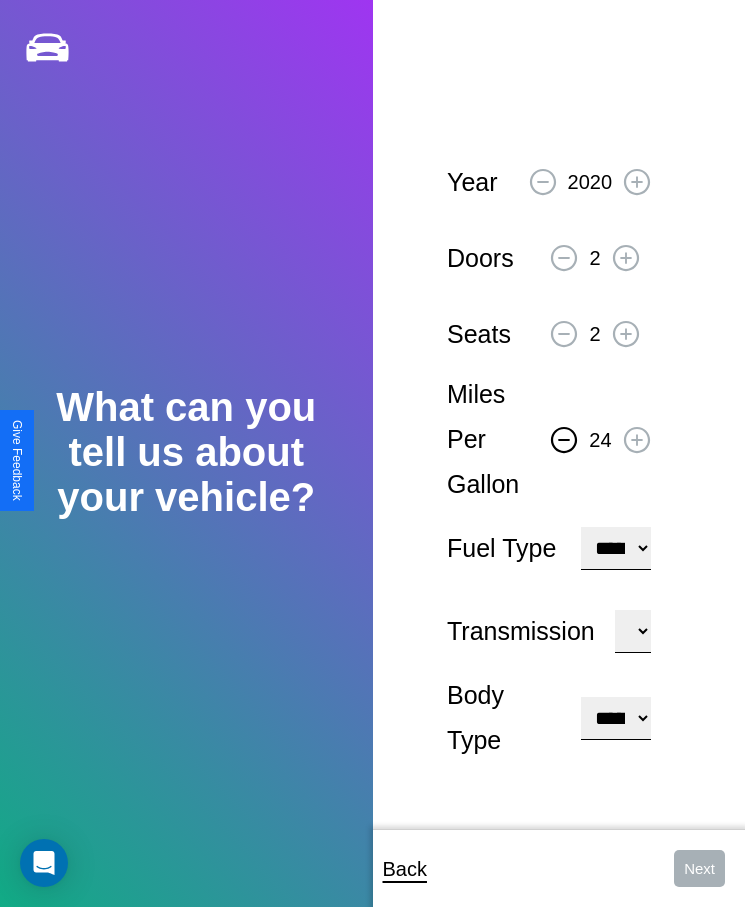 click 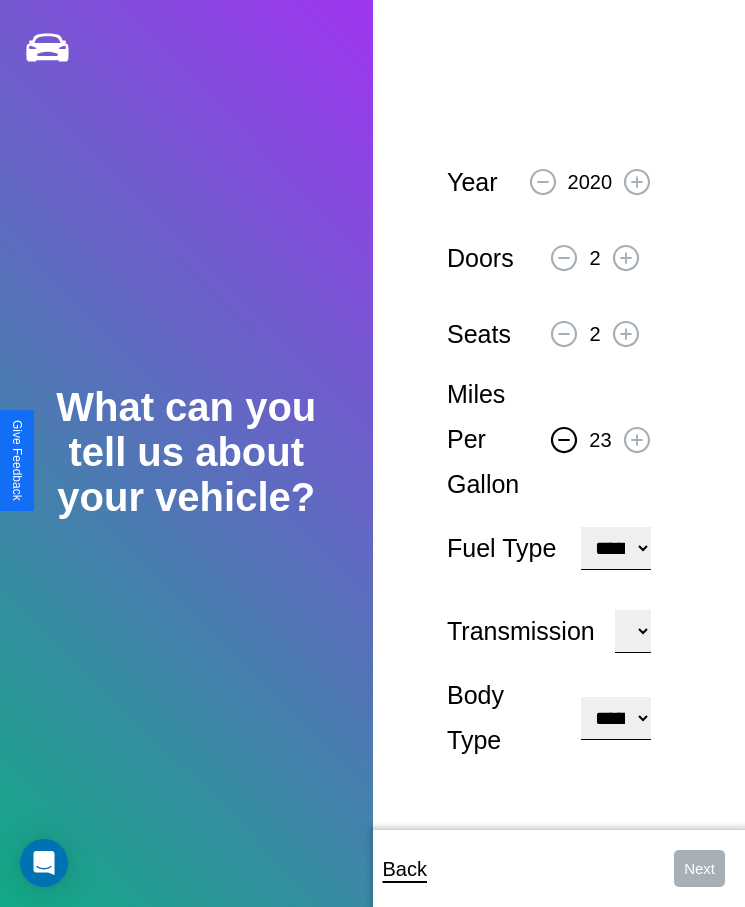 click on "**********" at bounding box center [615, 548] 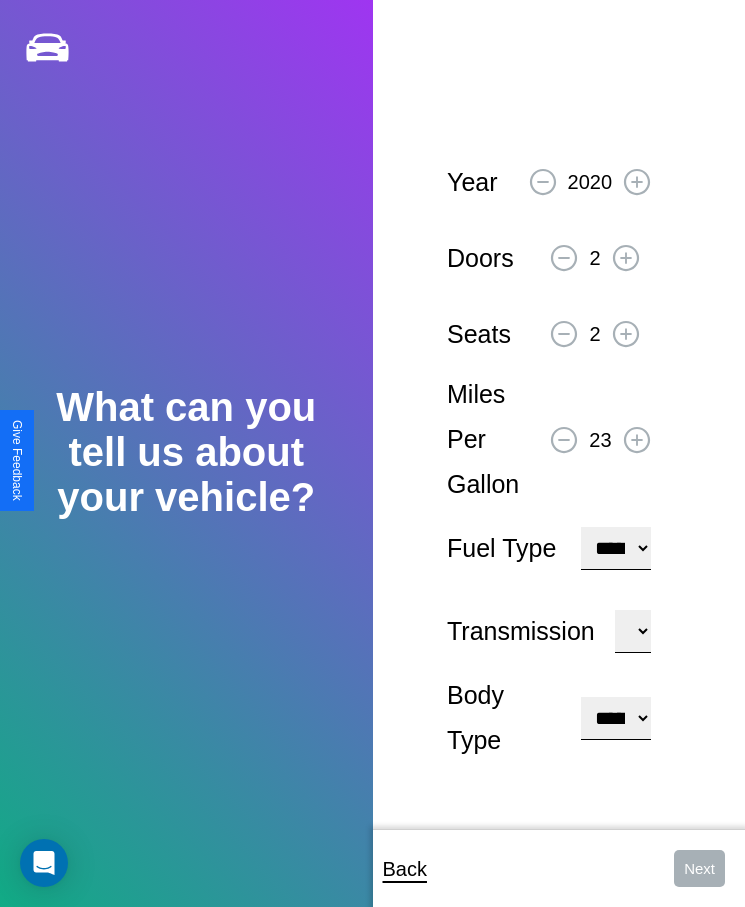select on "**********" 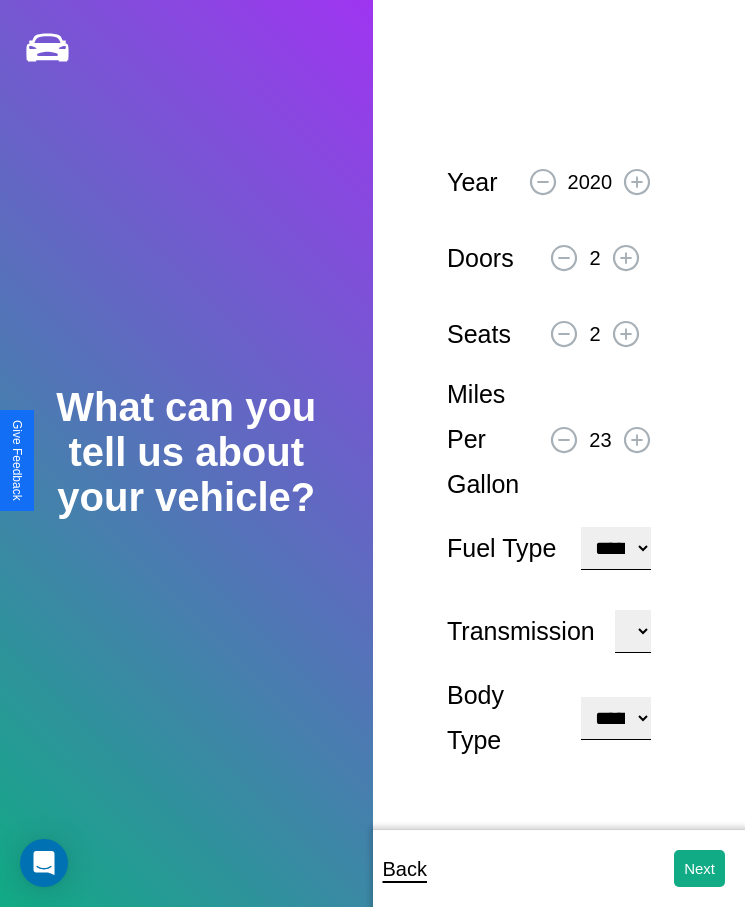 click on "**********" at bounding box center [615, 718] 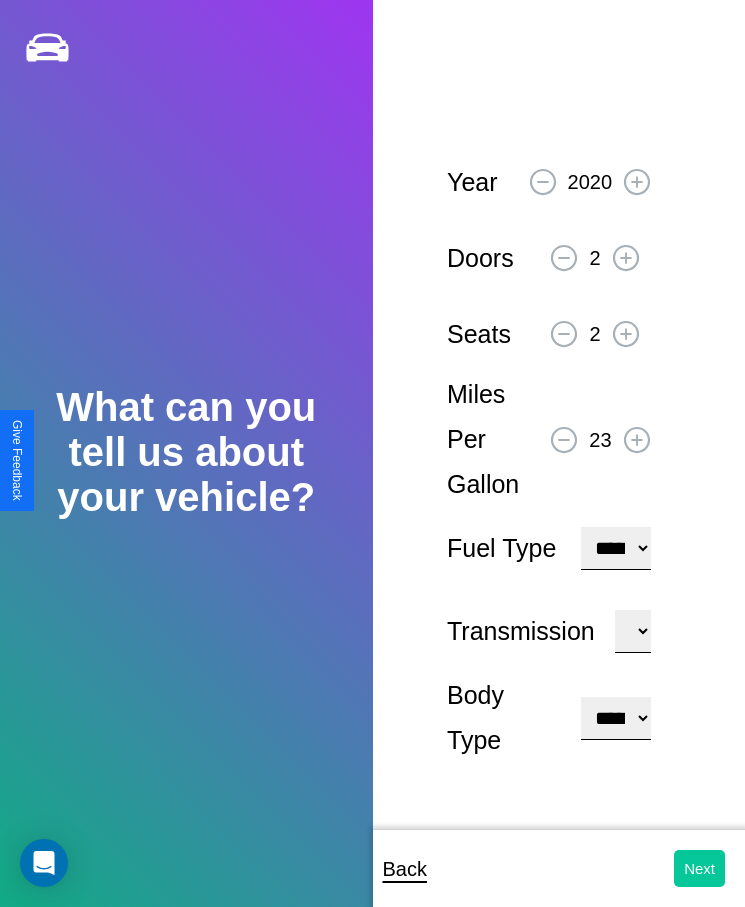 click on "Next" at bounding box center [699, 868] 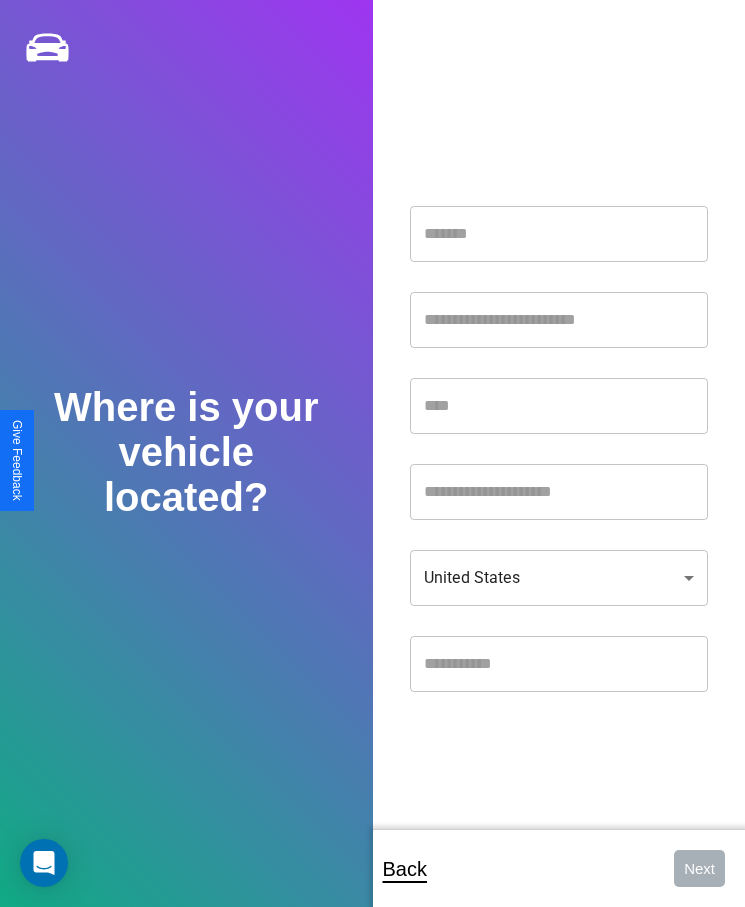 click at bounding box center [559, 234] 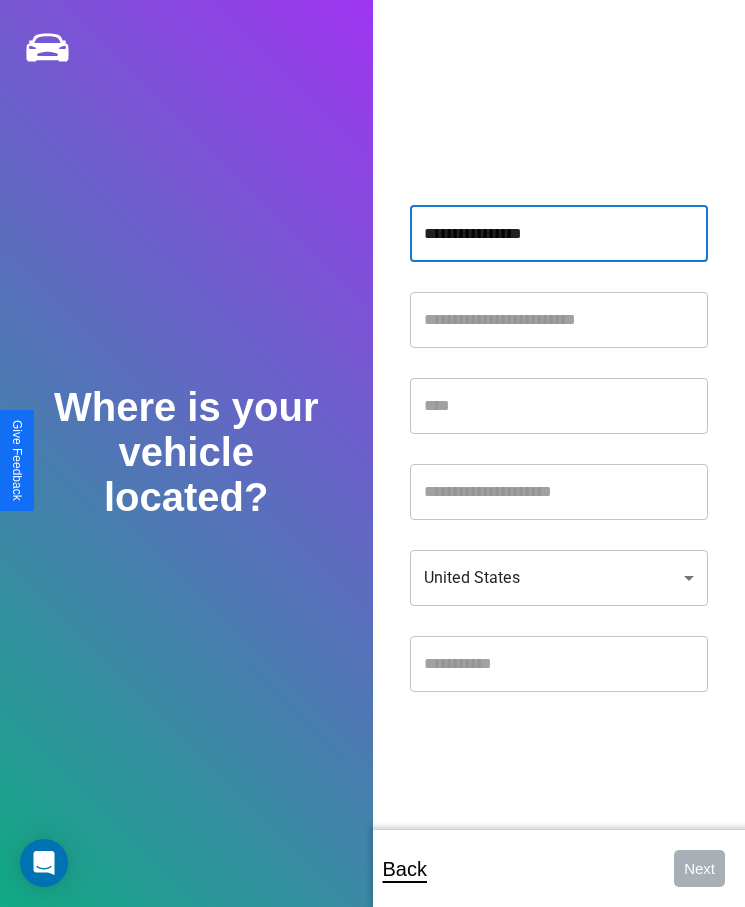 type on "**********" 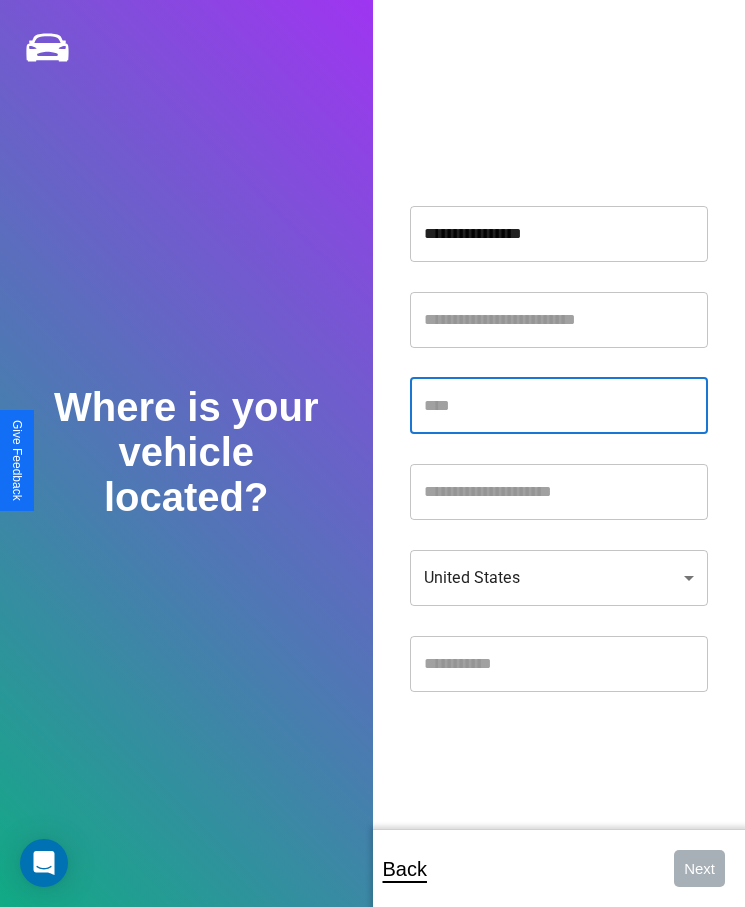 click at bounding box center (559, 406) 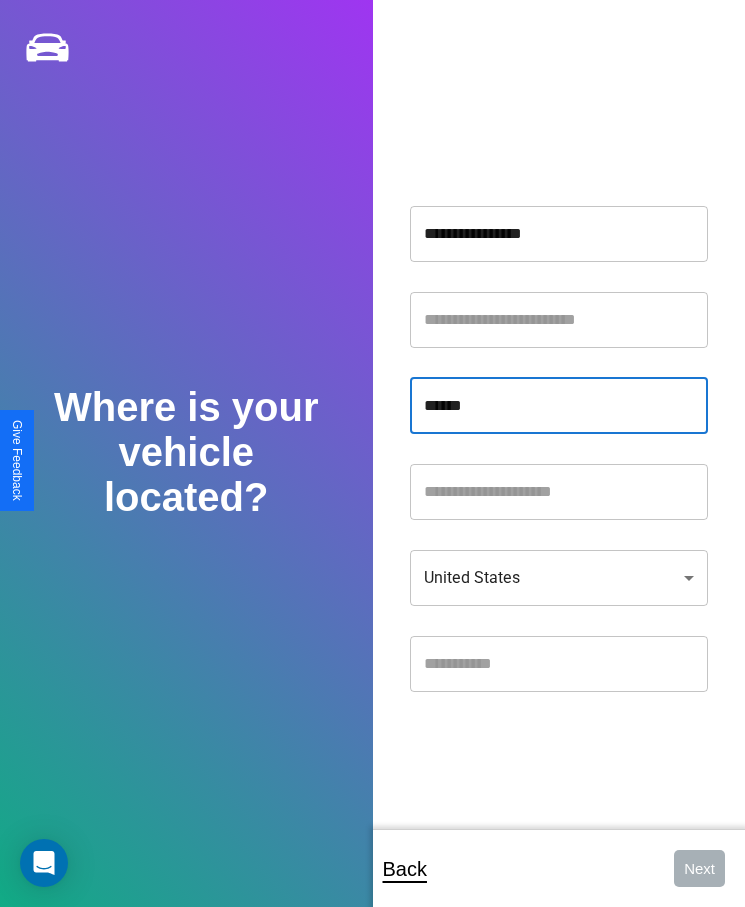 type on "******" 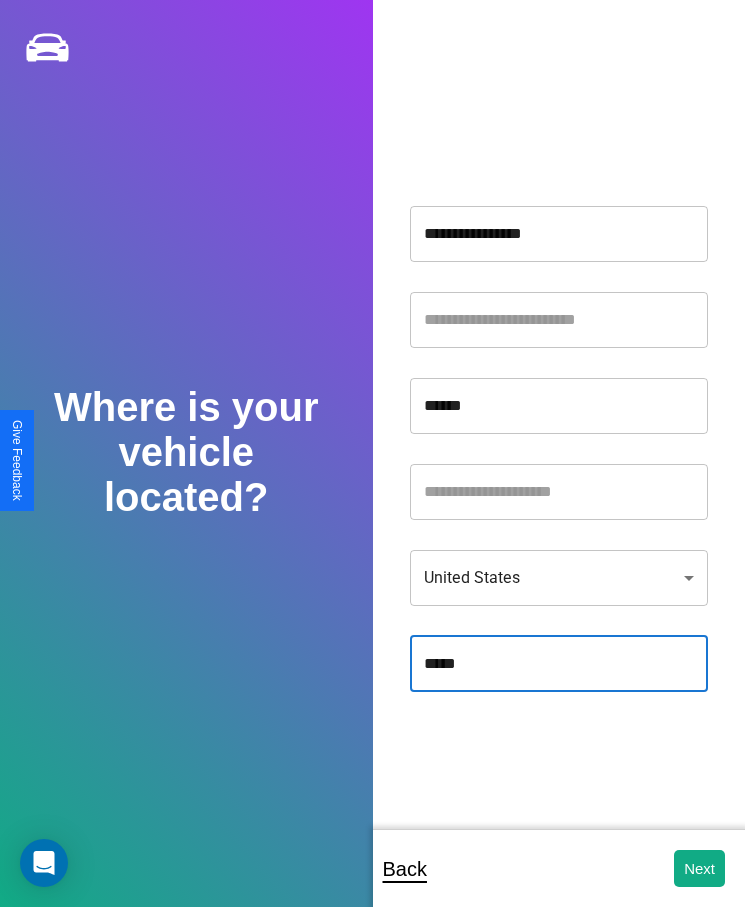 type on "*****" 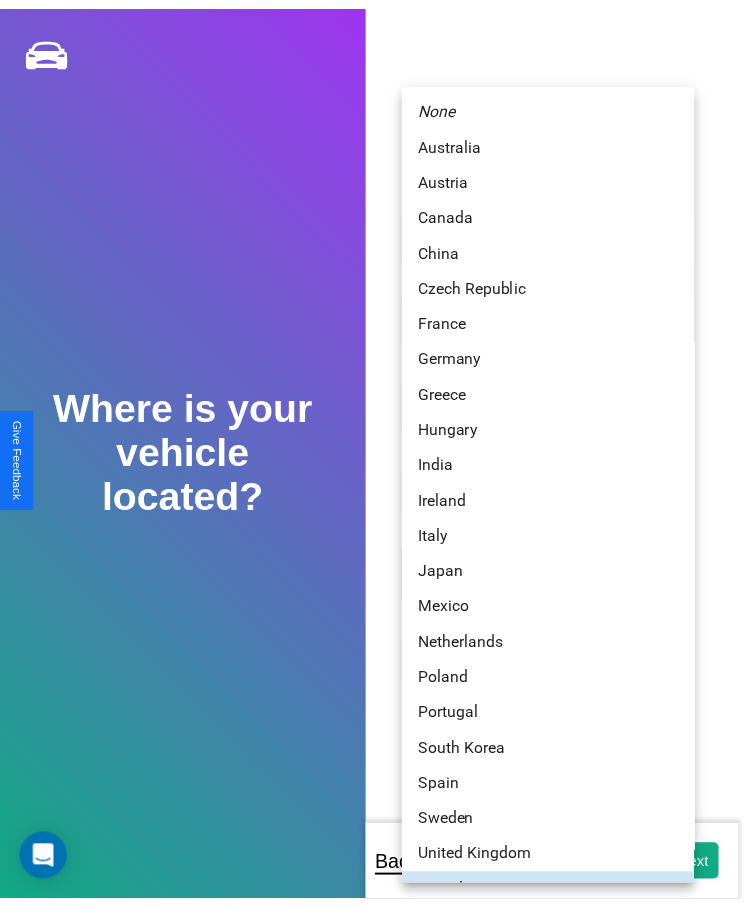 scroll, scrollTop: 25, scrollLeft: 0, axis: vertical 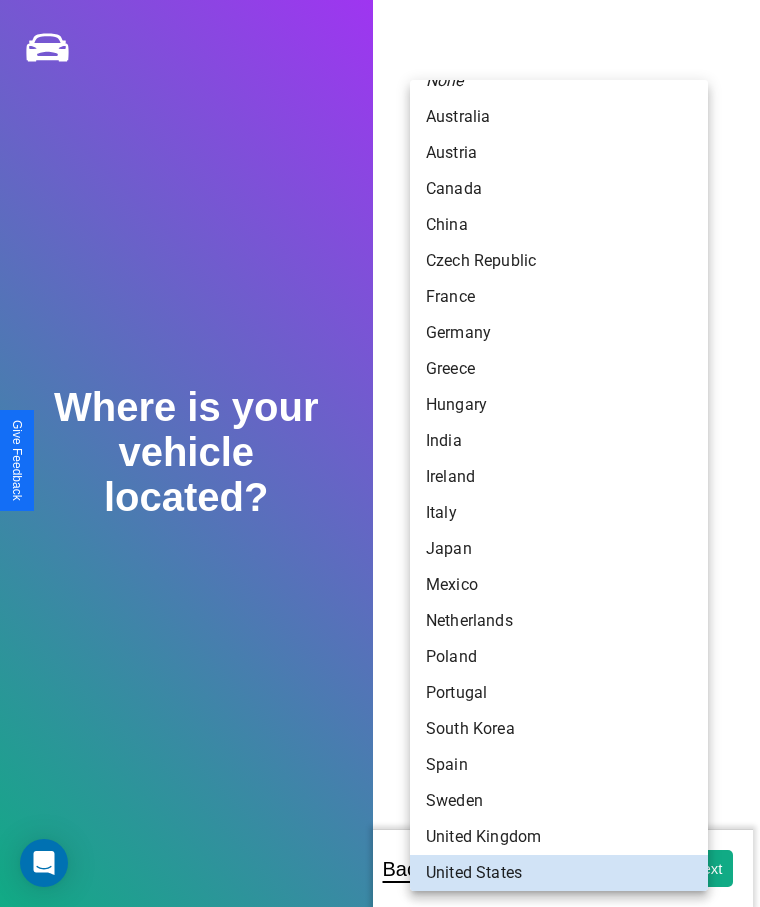 click on "Greece" at bounding box center [559, 369] 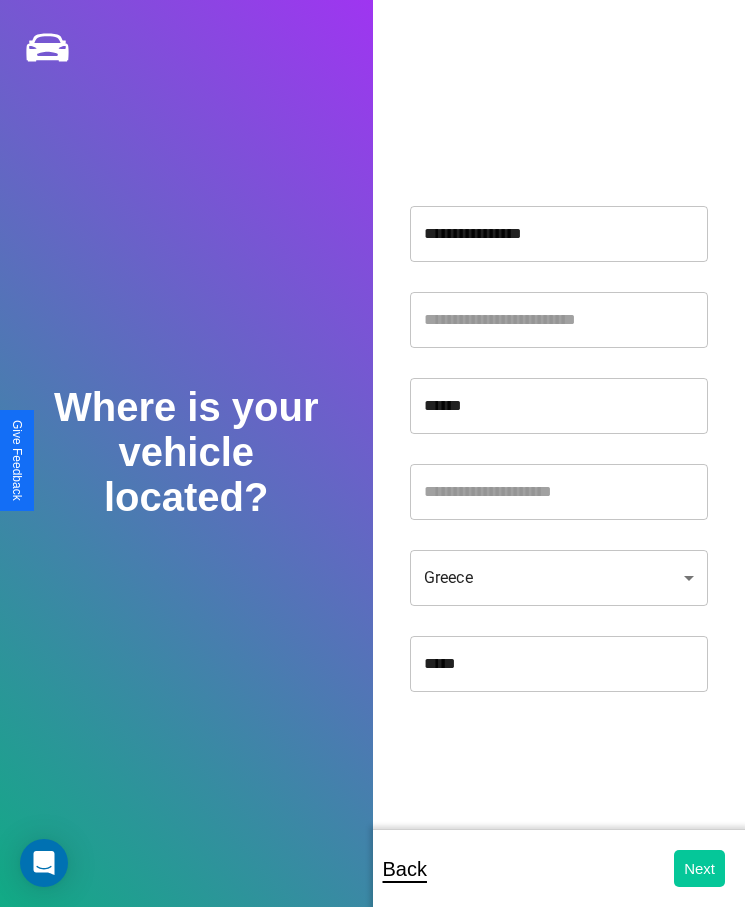 click on "Next" at bounding box center [699, 868] 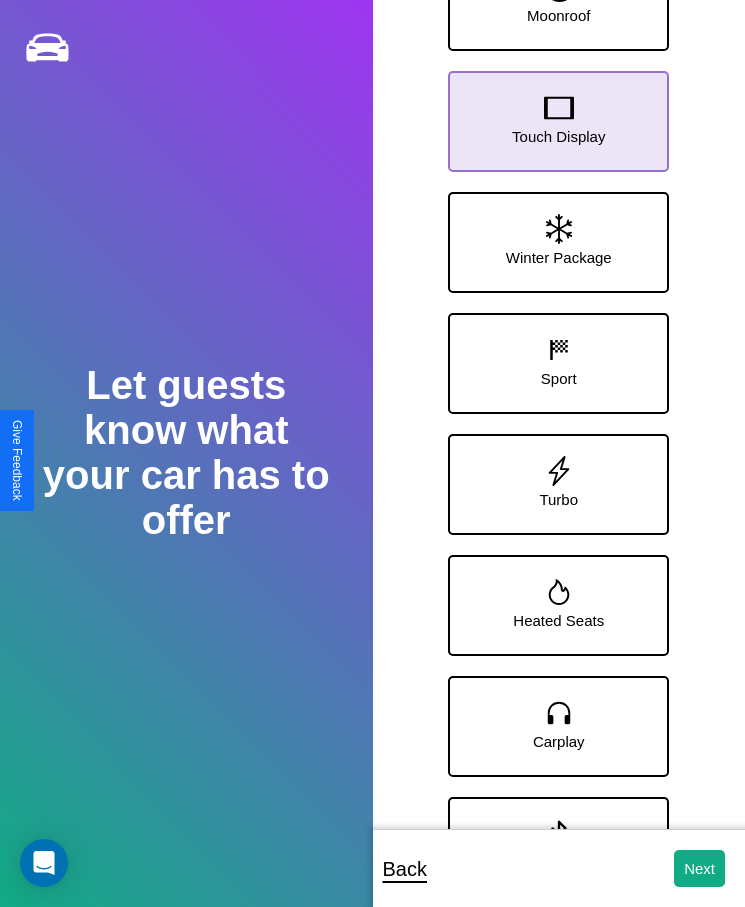click 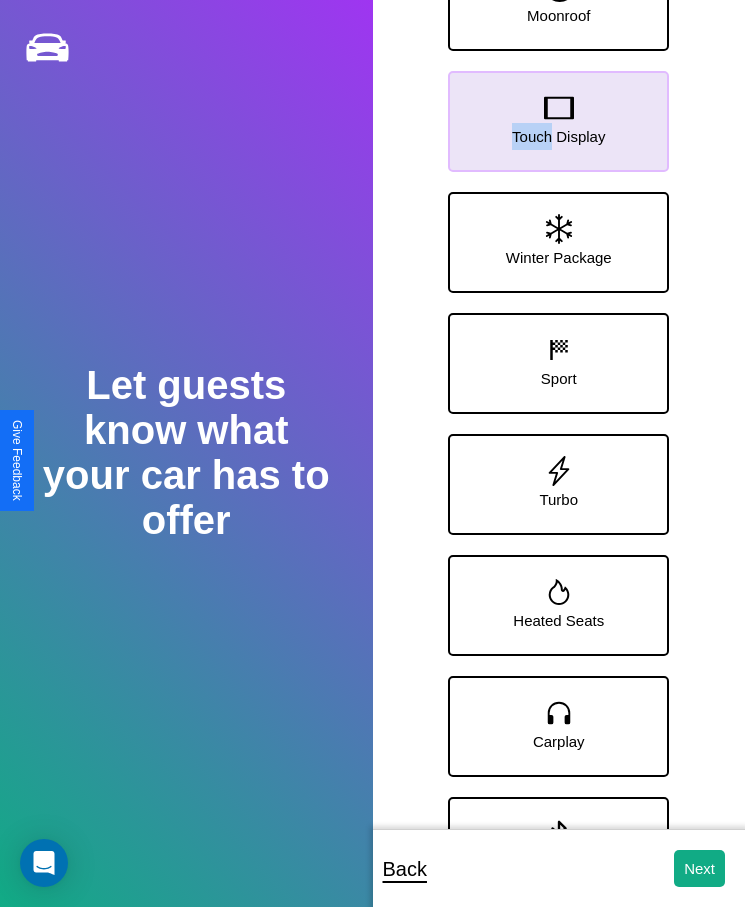 scroll, scrollTop: 159, scrollLeft: 0, axis: vertical 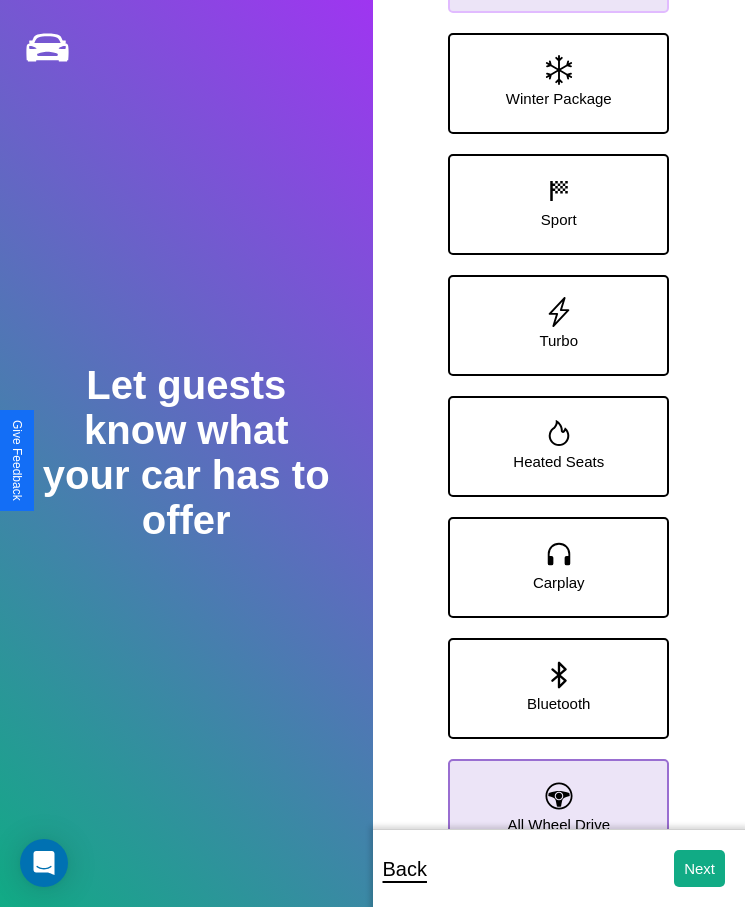 click 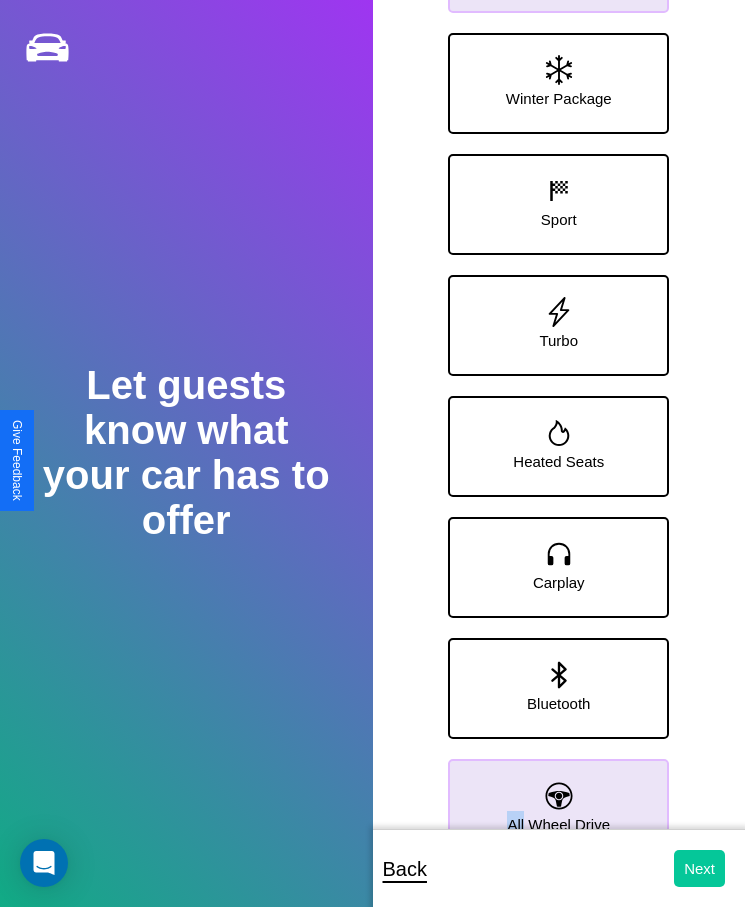 click on "Next" at bounding box center (699, 868) 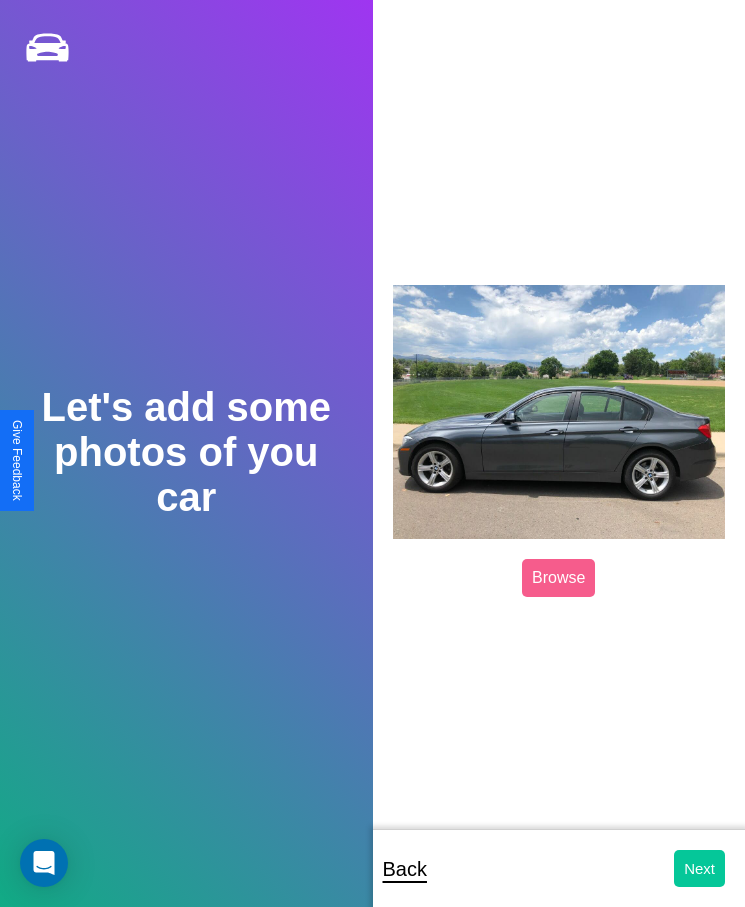 click on "Next" at bounding box center [699, 868] 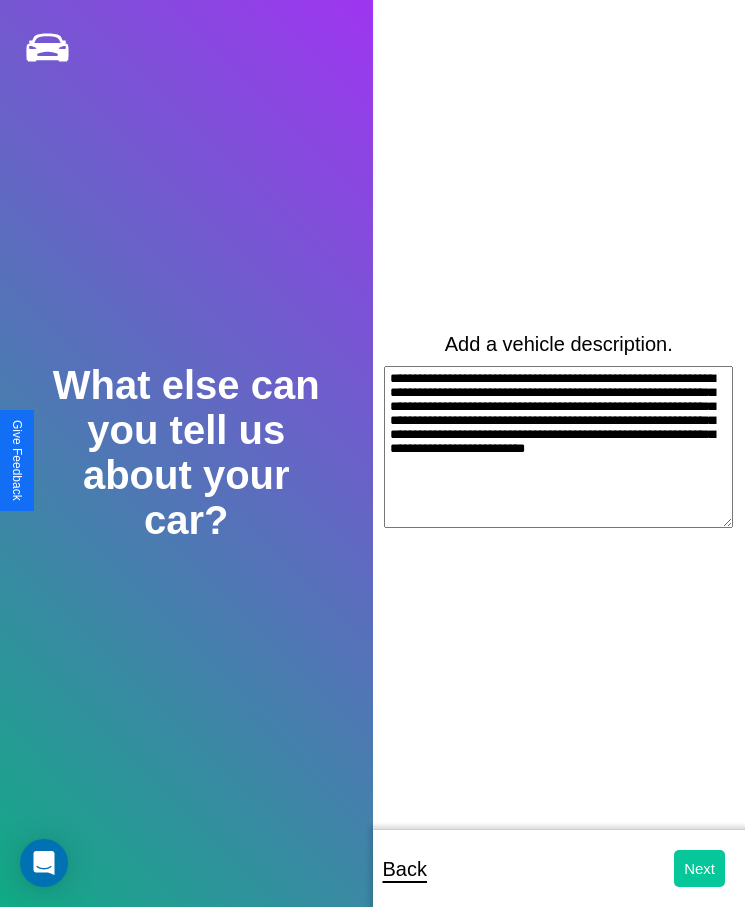 type on "**********" 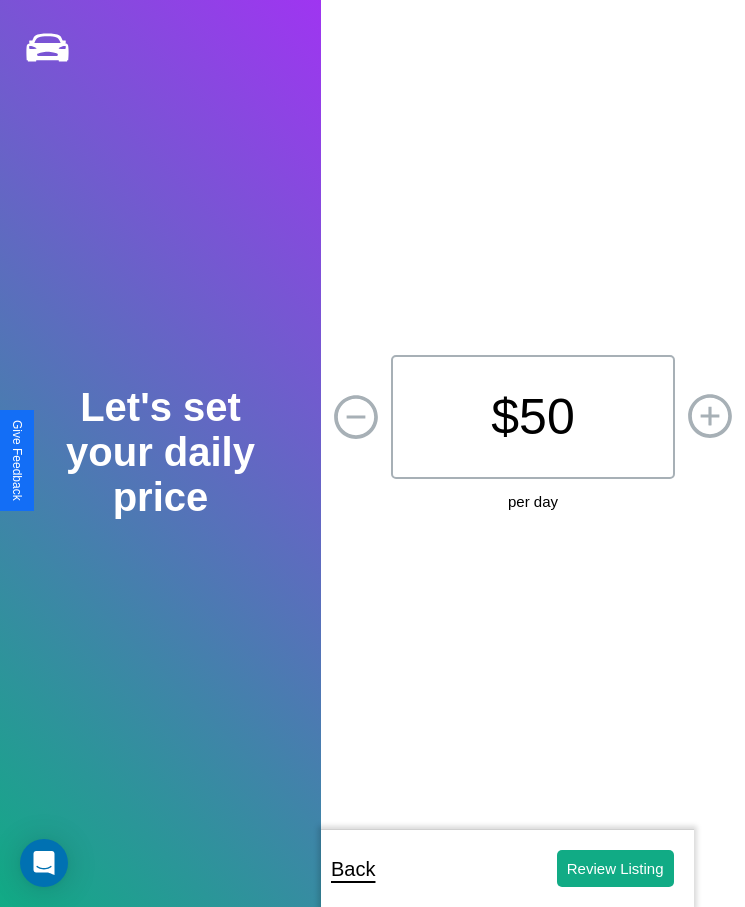 click on "$ 50" at bounding box center (533, 417) 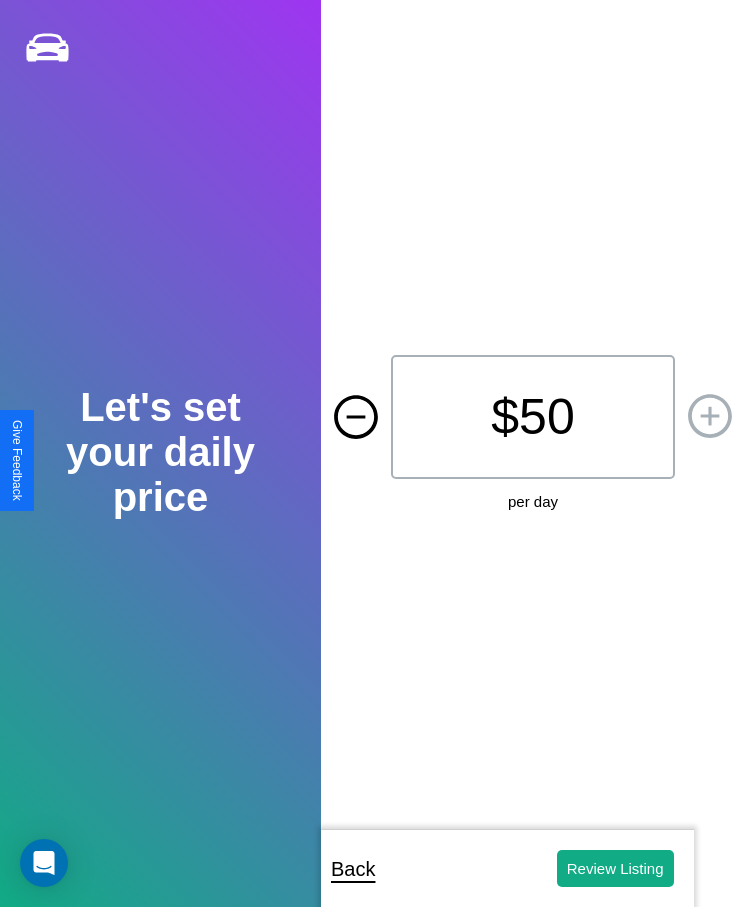 click 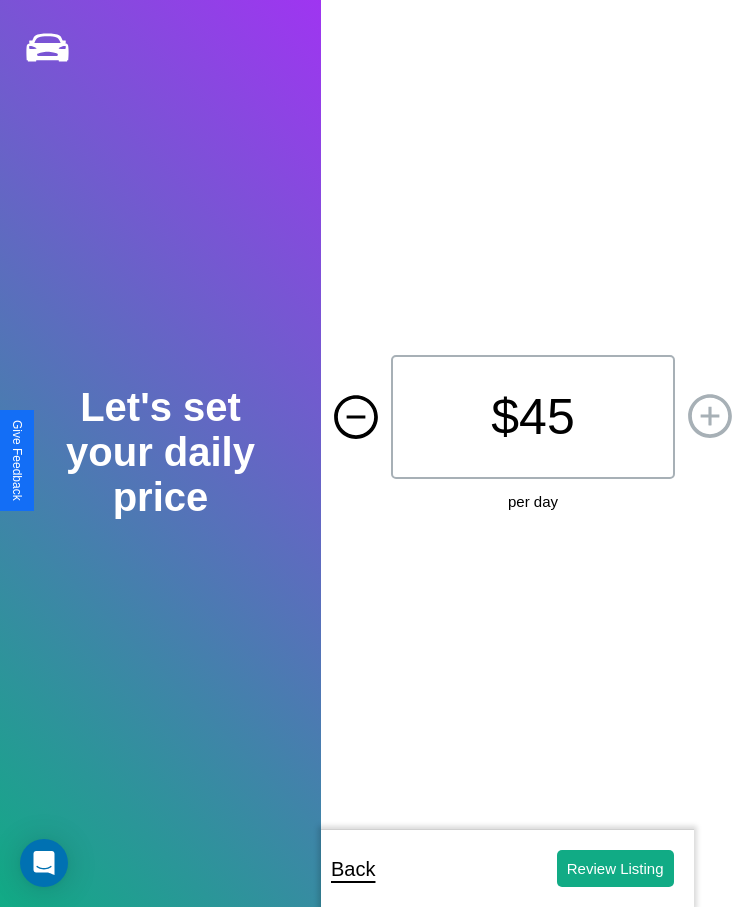 click 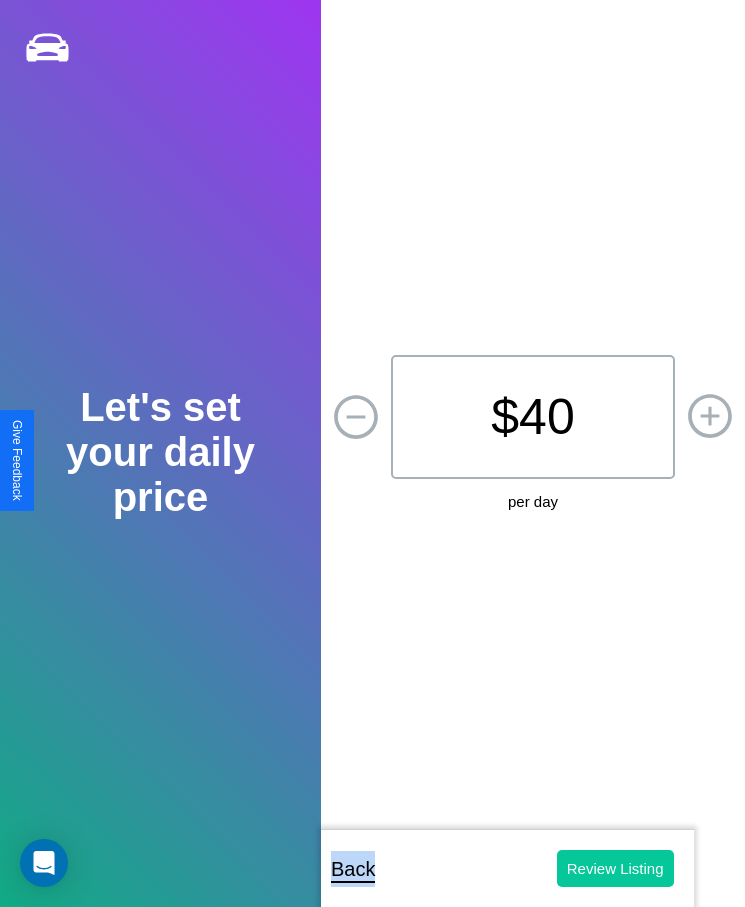 click on "Review Listing" at bounding box center [615, 868] 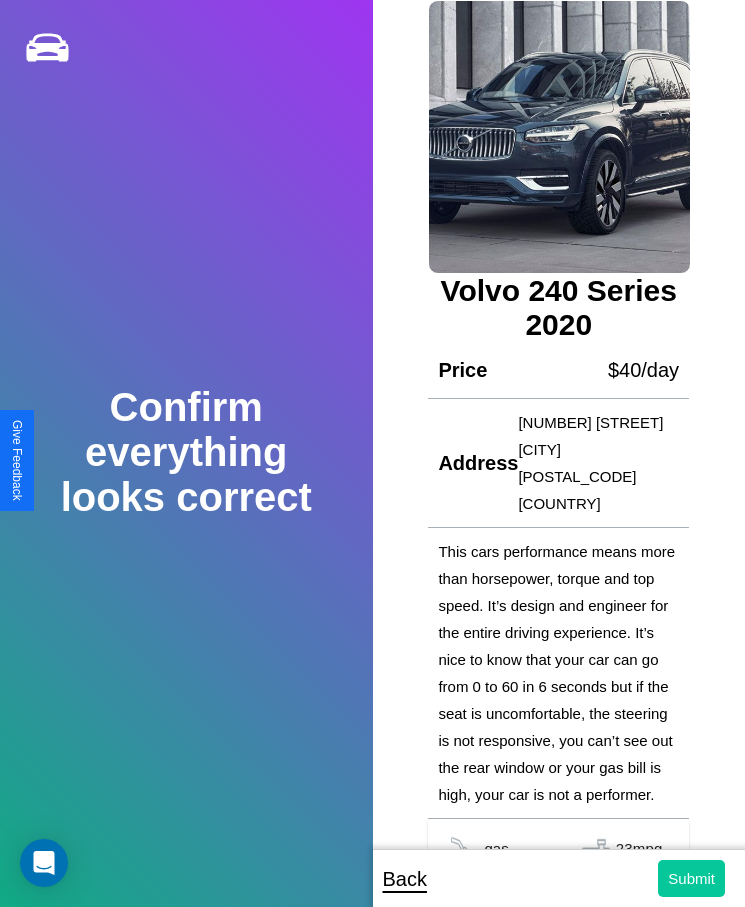 click on "Submit" at bounding box center (691, 878) 